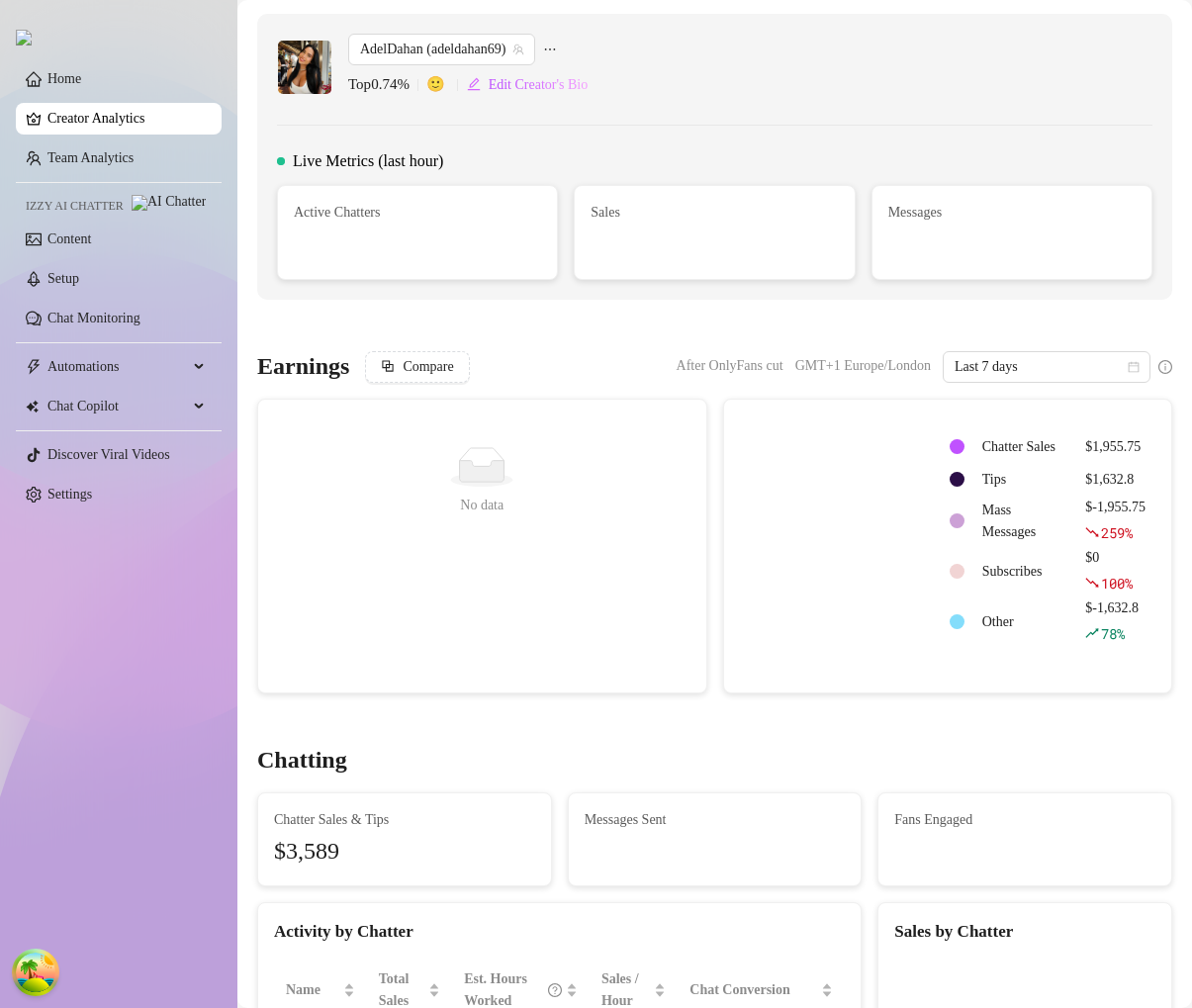 scroll, scrollTop: 0, scrollLeft: 0, axis: both 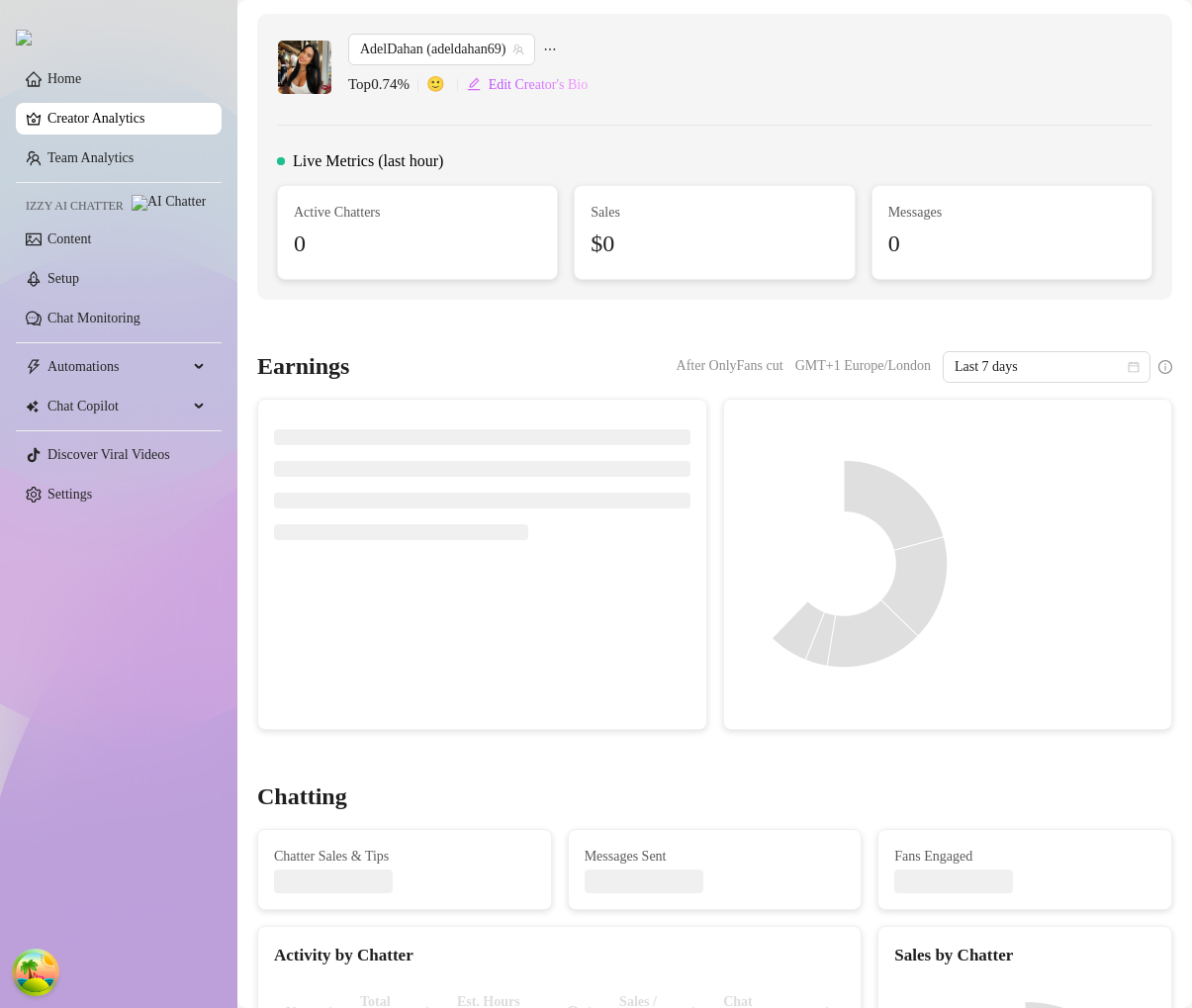 click on "Earnings After OnlyFans cut GMT+1 Europe/London Last 7 days" at bounding box center (714, 540) 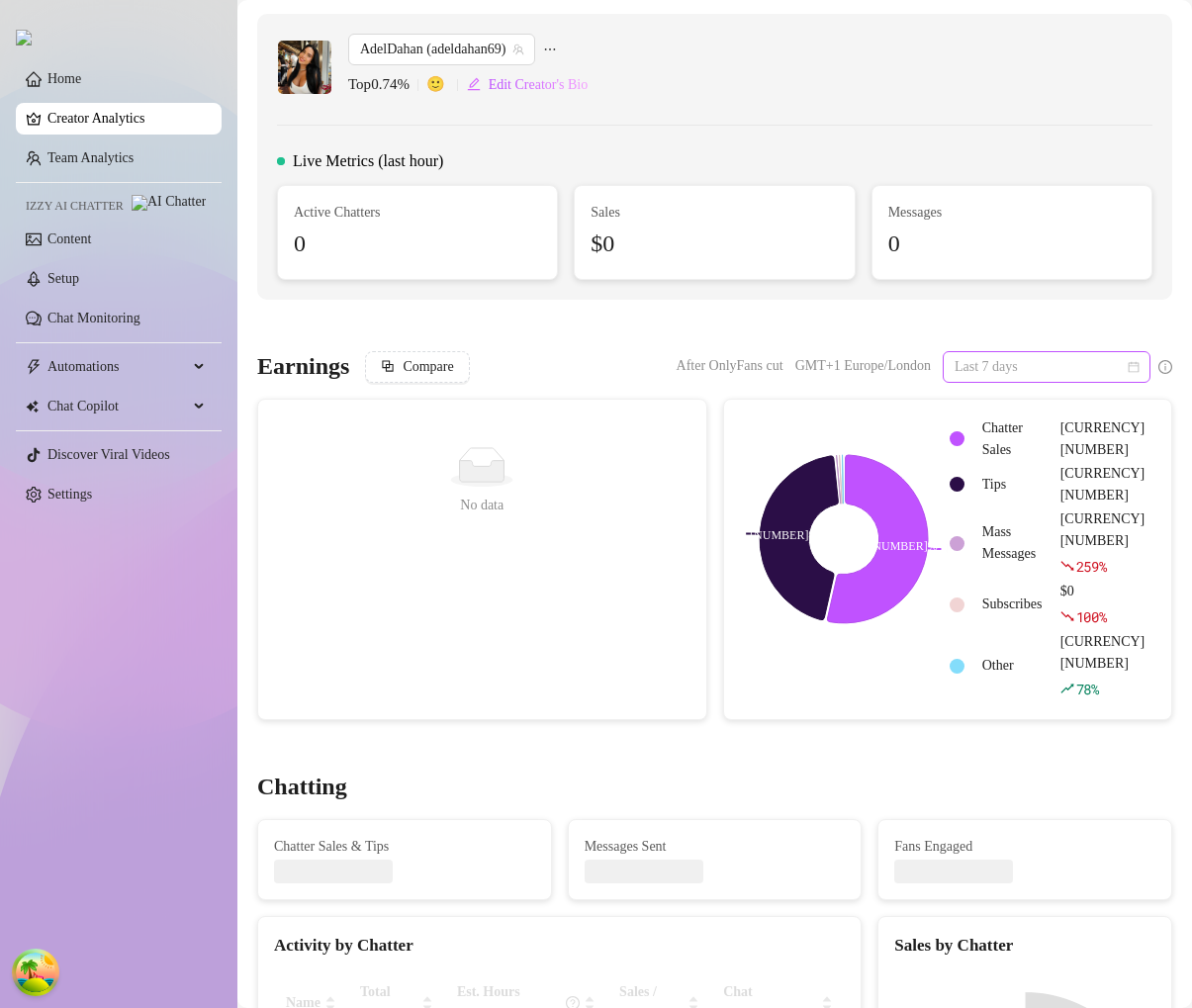 click on "Last 7 days" at bounding box center (1047, 367) 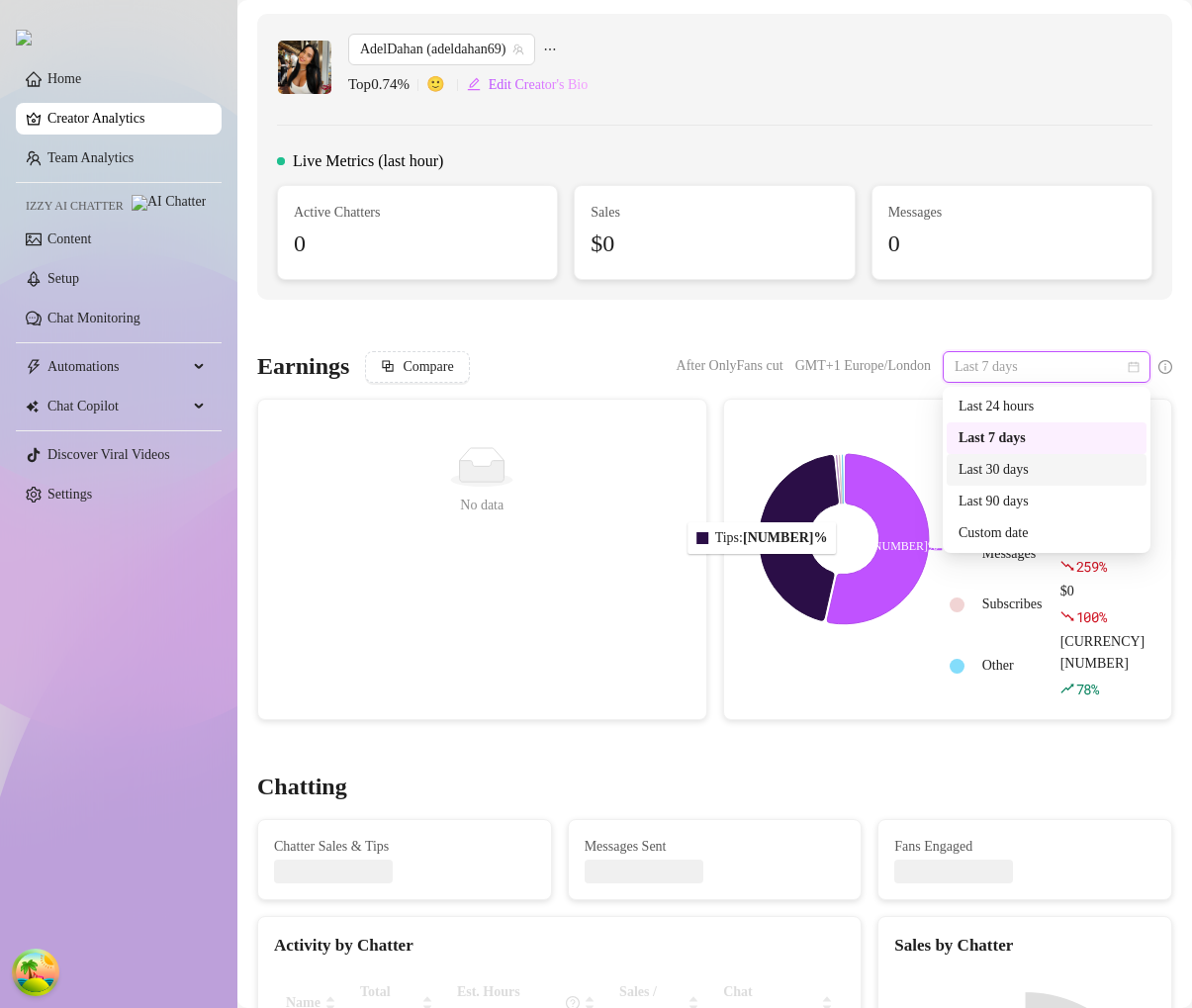 click 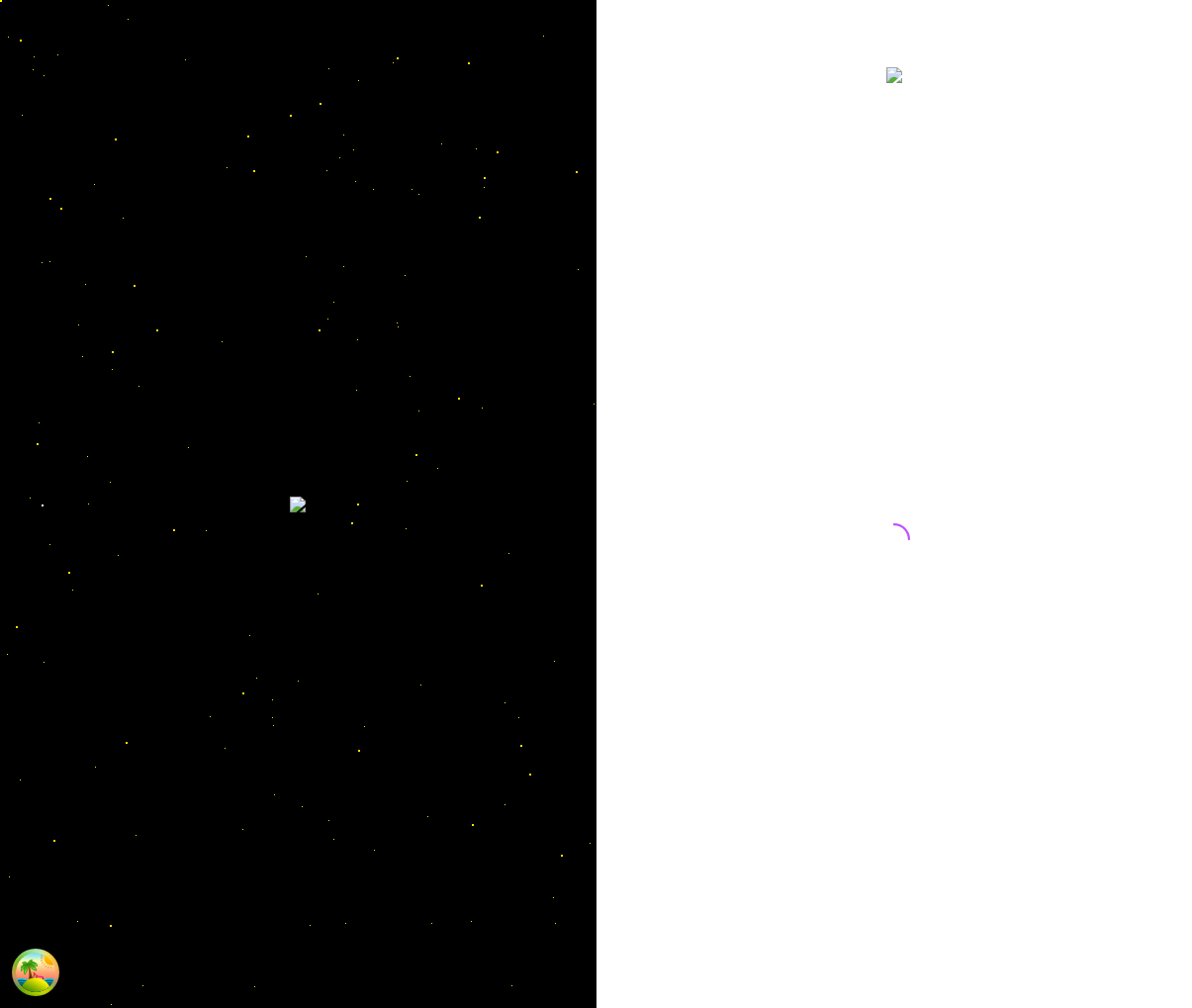 scroll, scrollTop: 0, scrollLeft: 0, axis: both 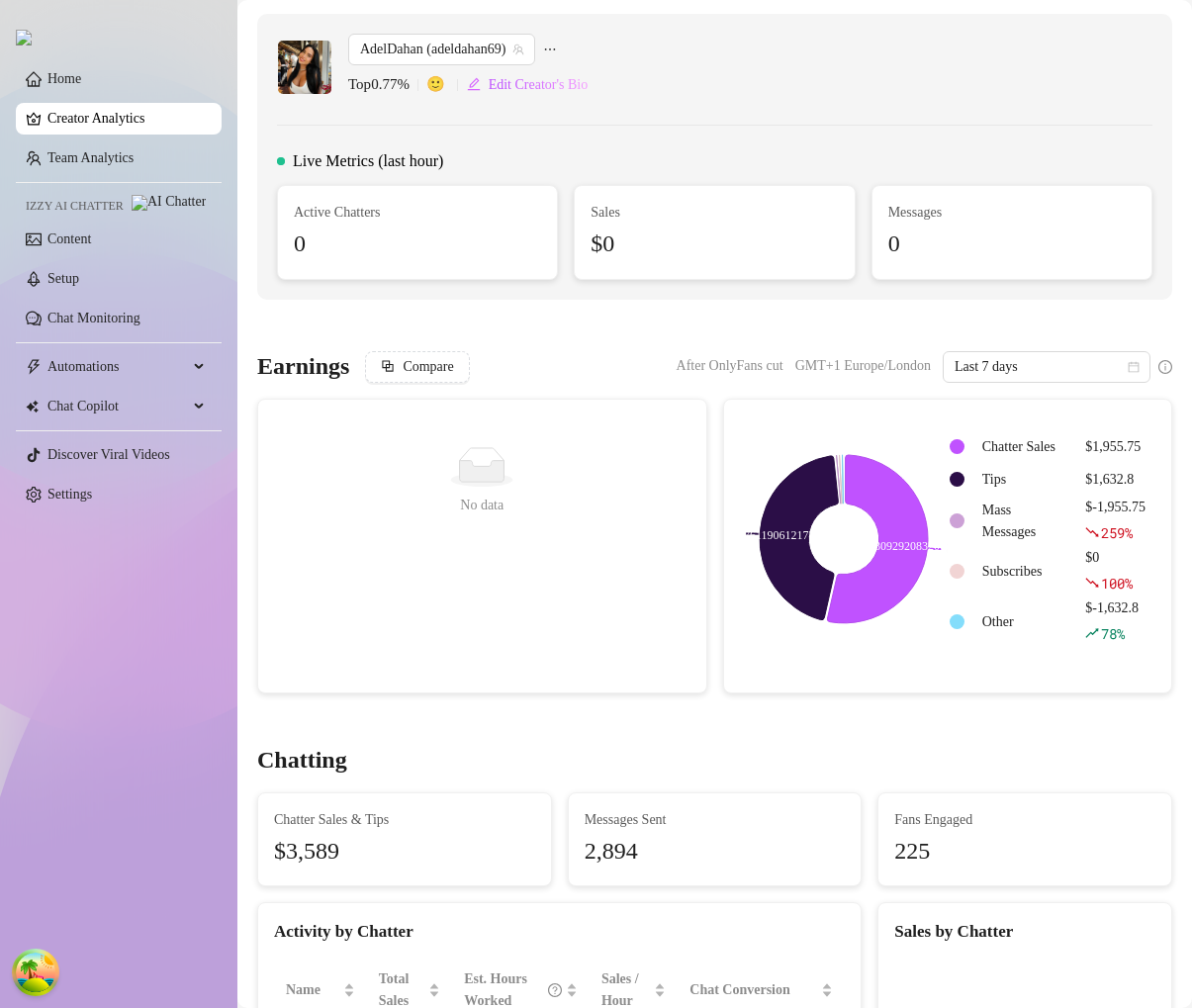 click on "Creator Analytics" at bounding box center (127, 119) 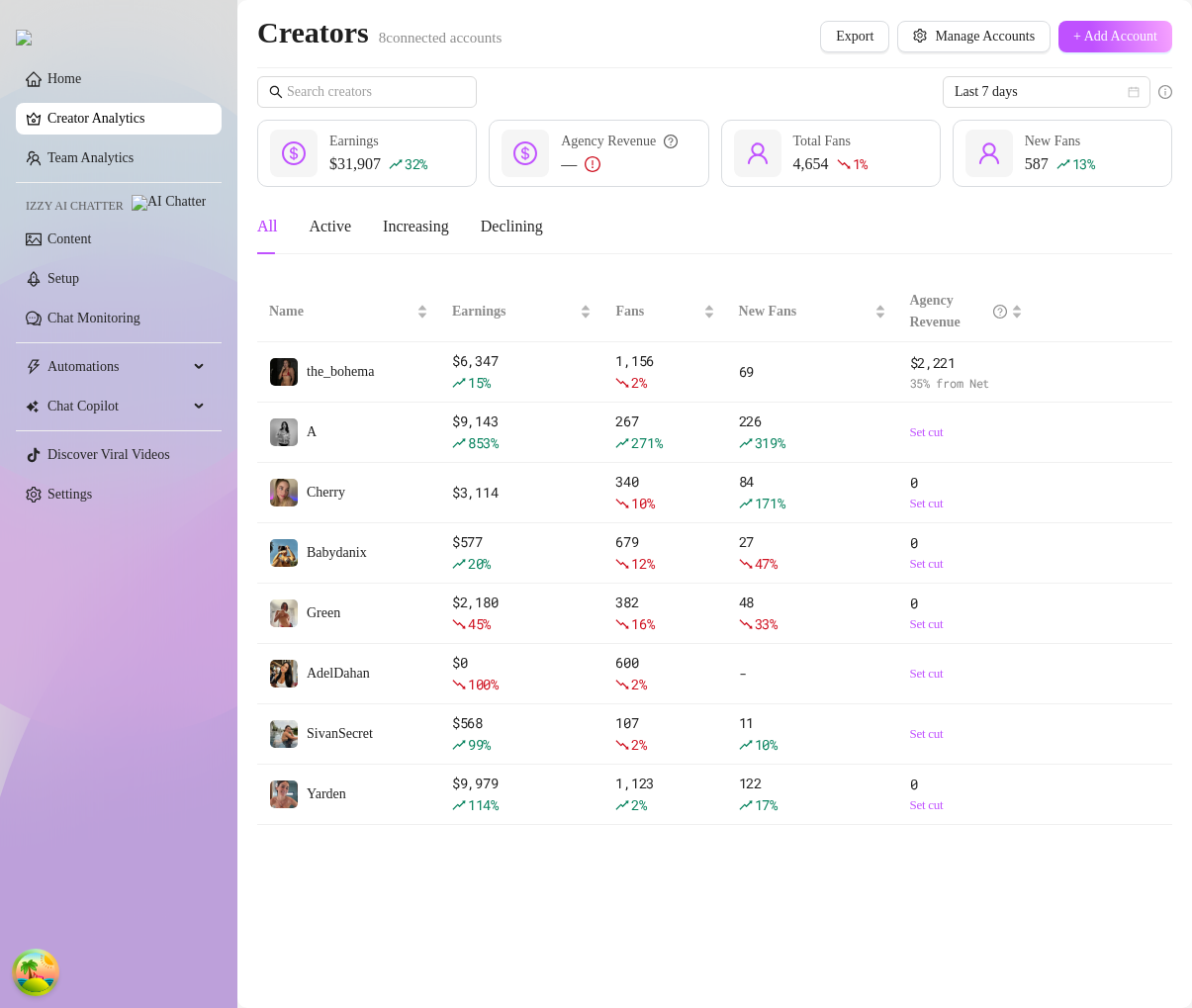 click on "Creator Analytics" at bounding box center (127, 119) 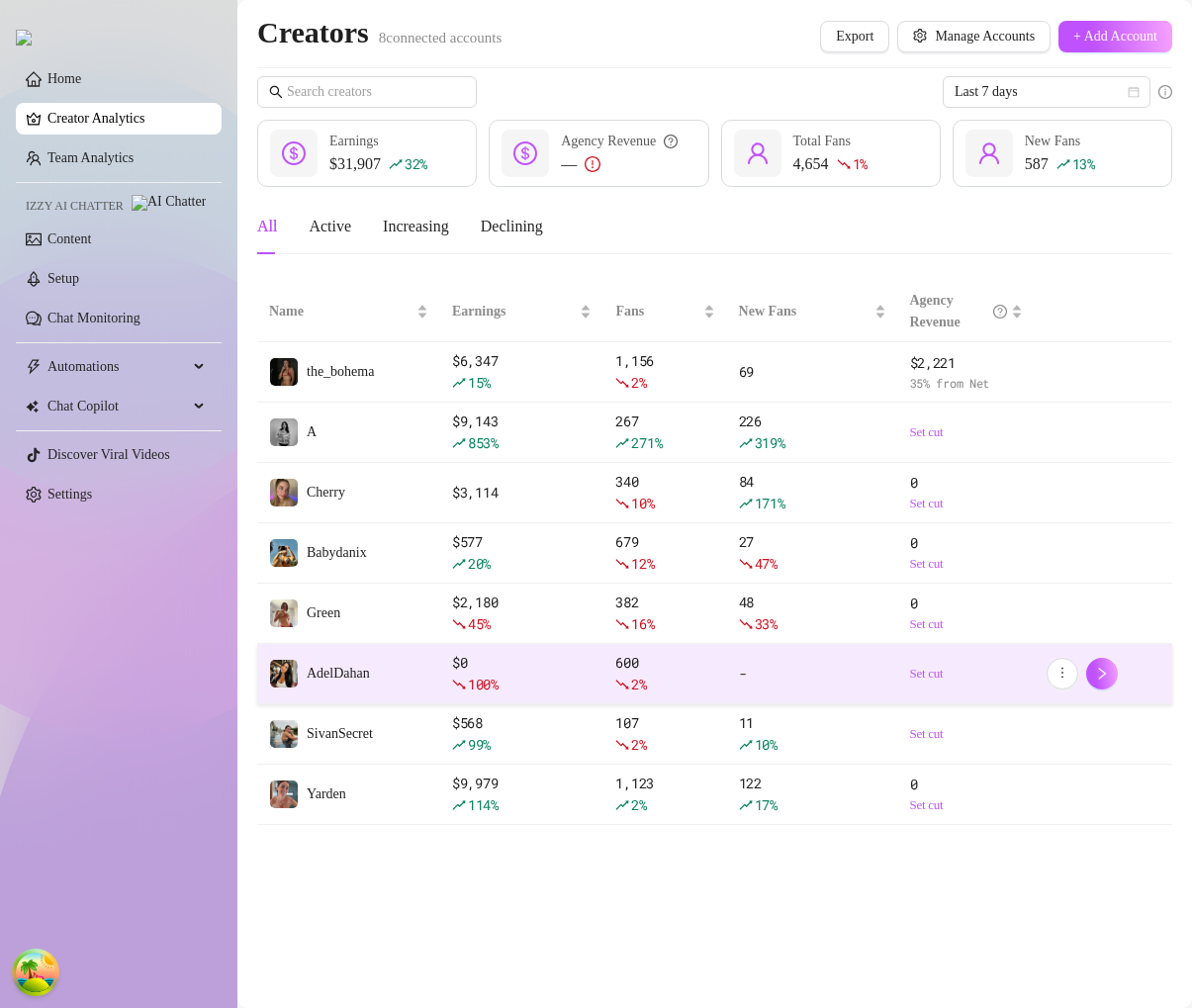 click on "AdelDahan" at bounding box center (348, 674) 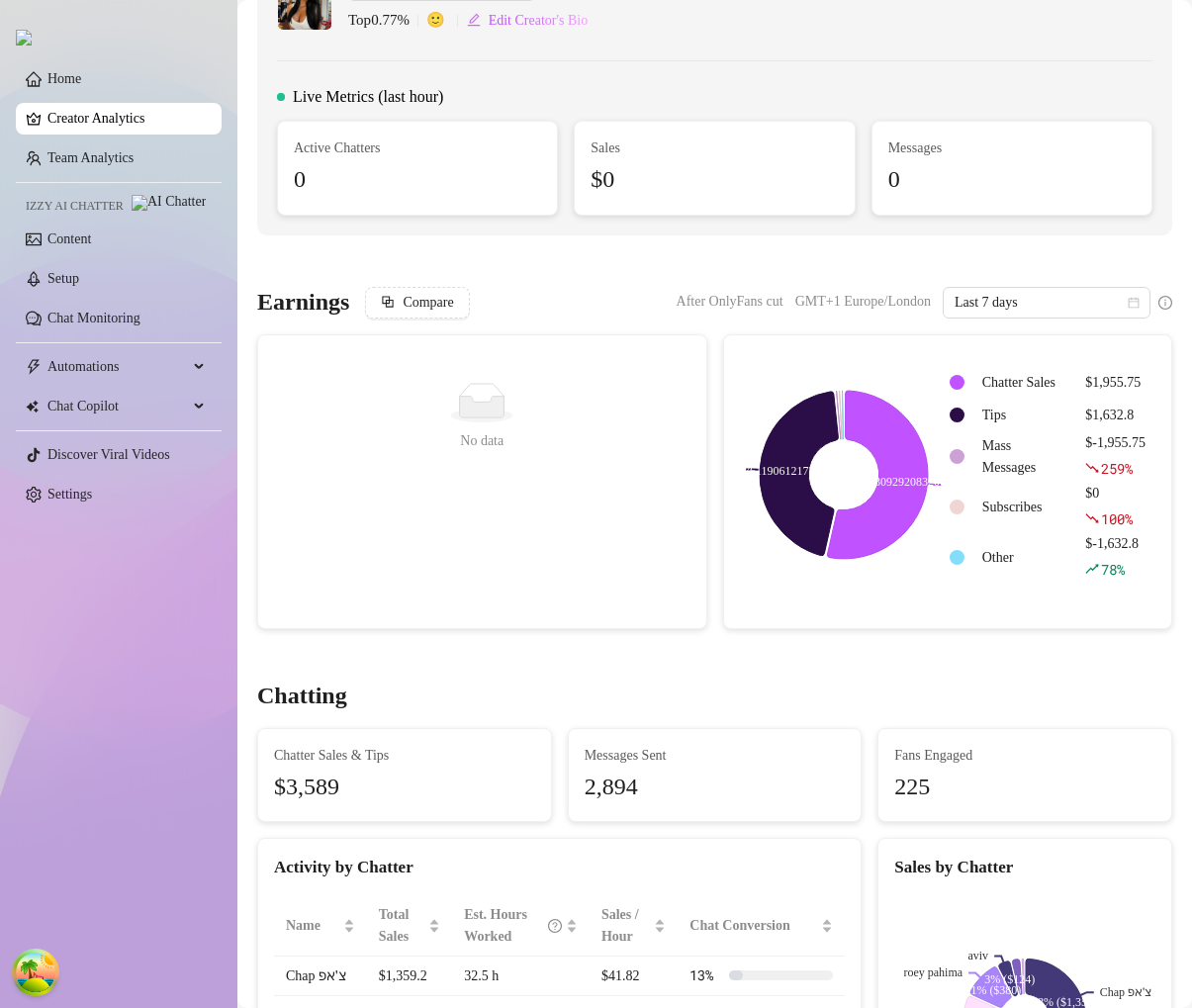 scroll, scrollTop: 0, scrollLeft: 0, axis: both 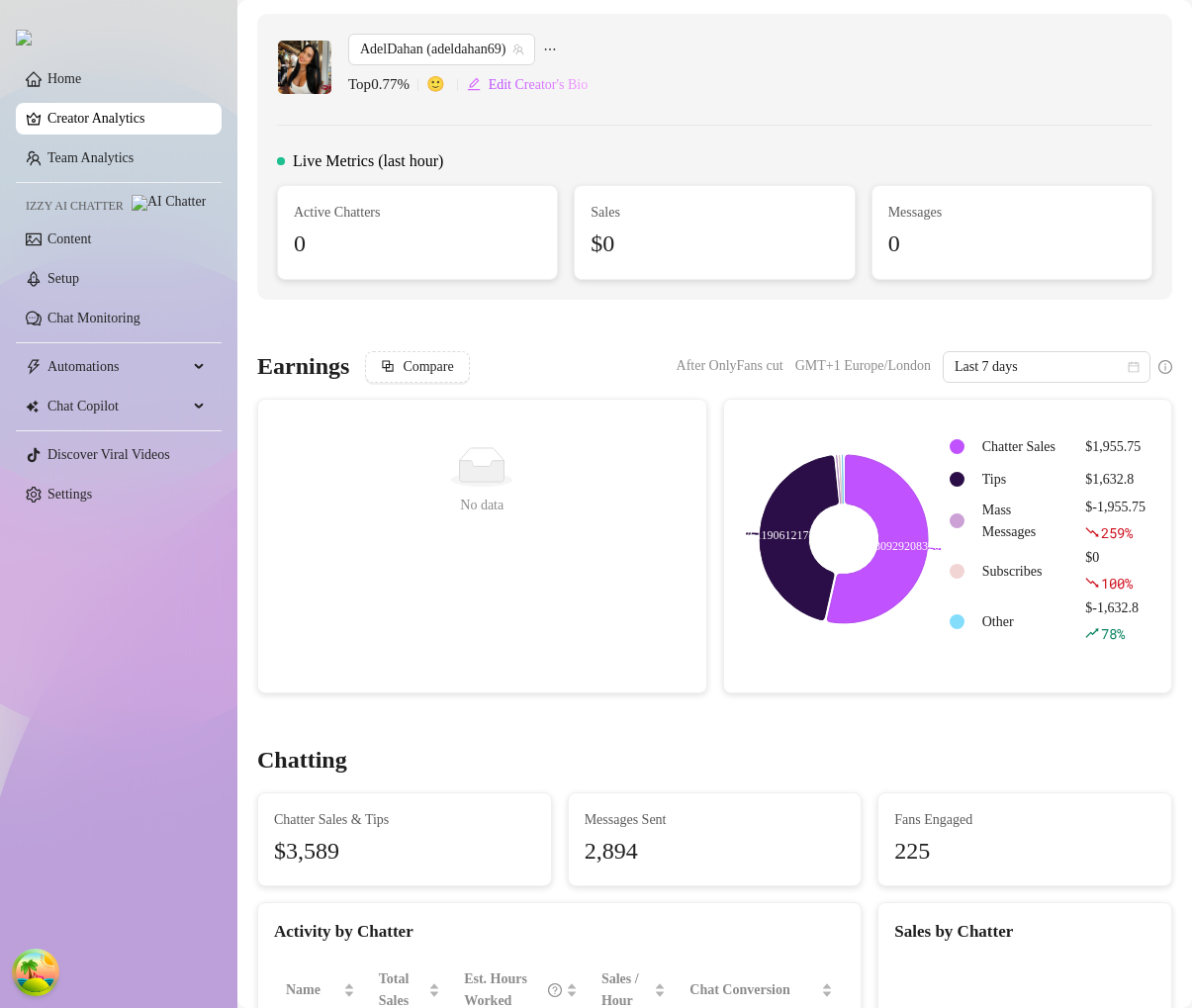 click on "Creator Analytics" at bounding box center (127, 119) 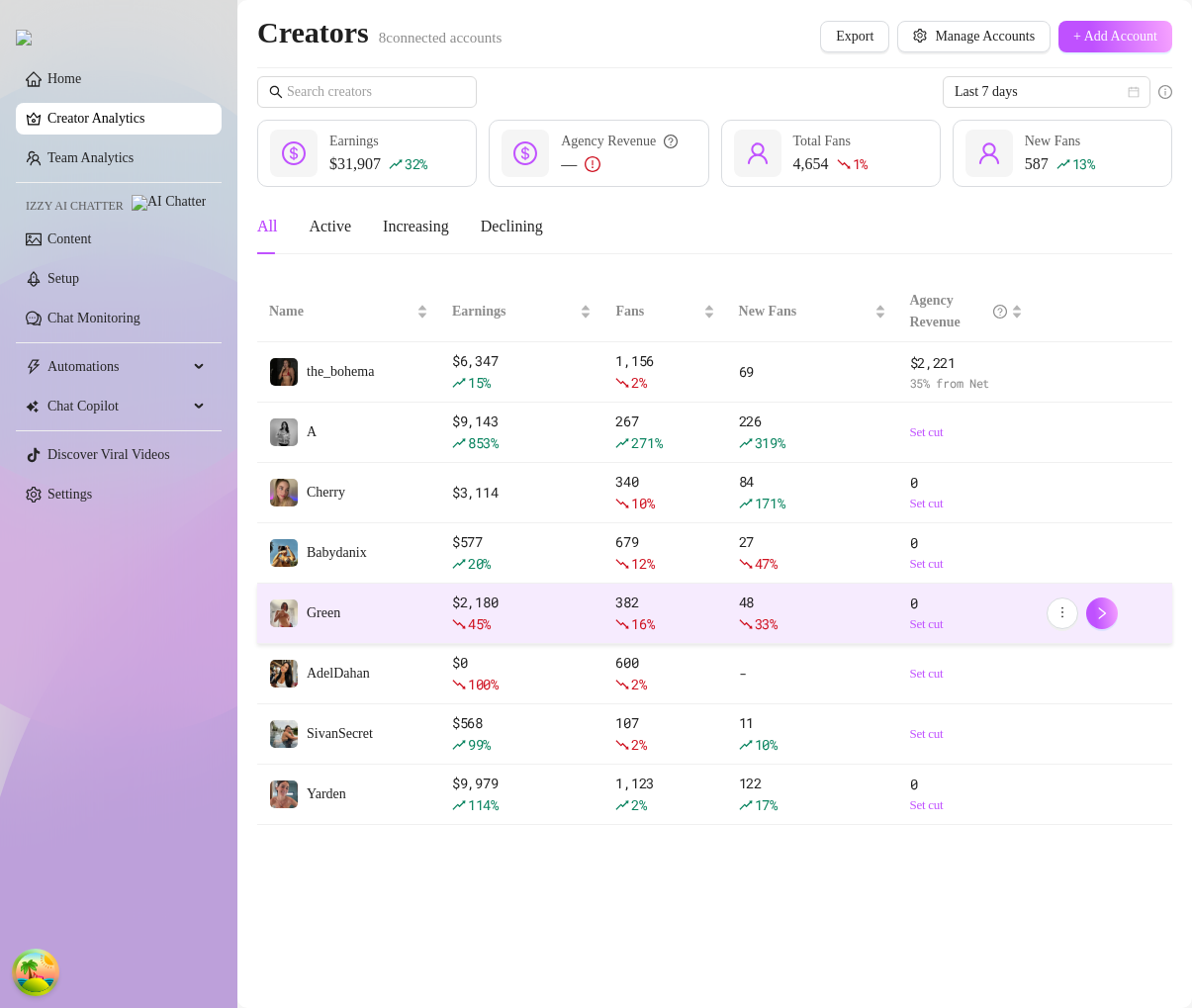 click on "Green" at bounding box center (348, 613) 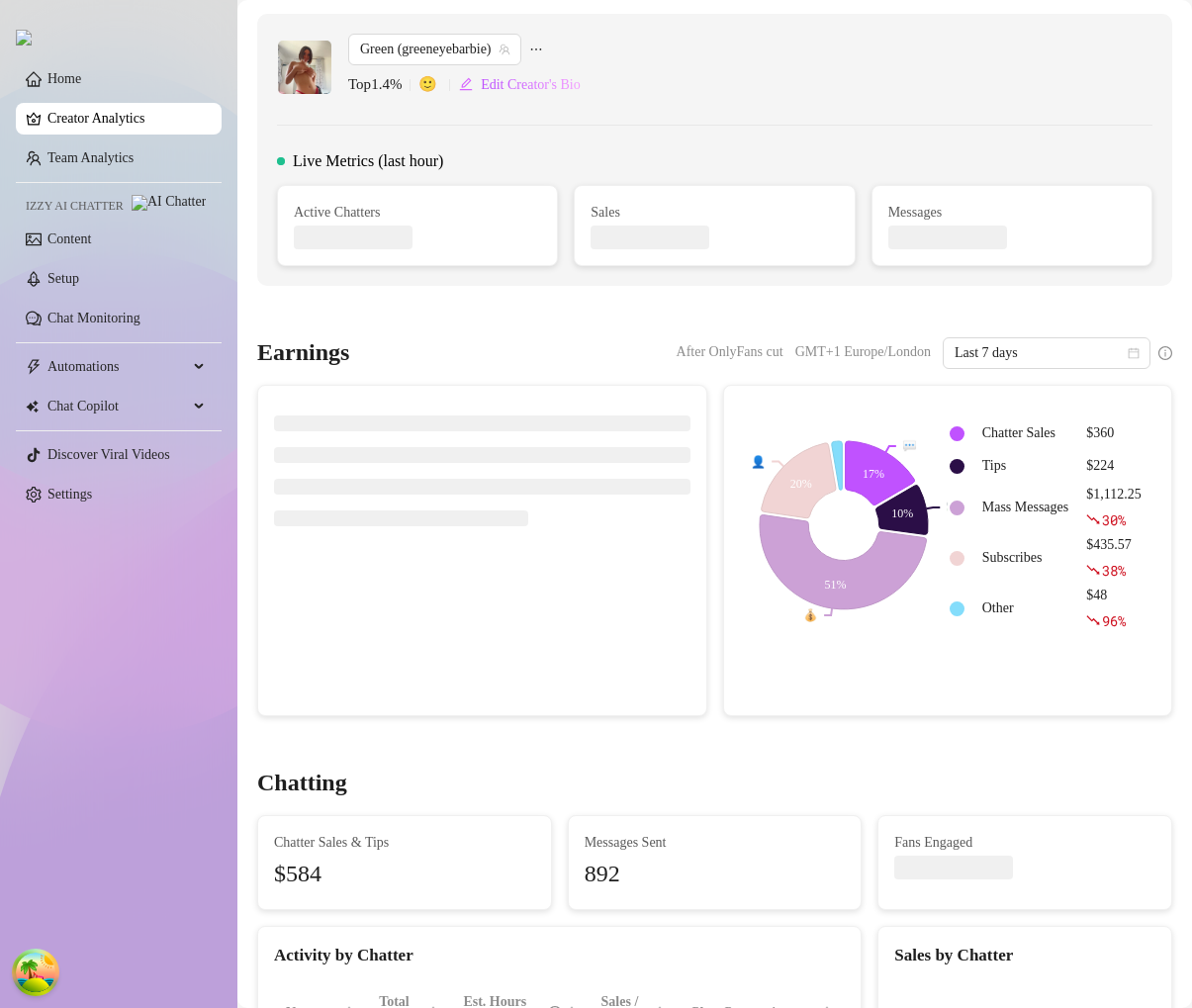 click on "Creator Analytics" at bounding box center (127, 119) 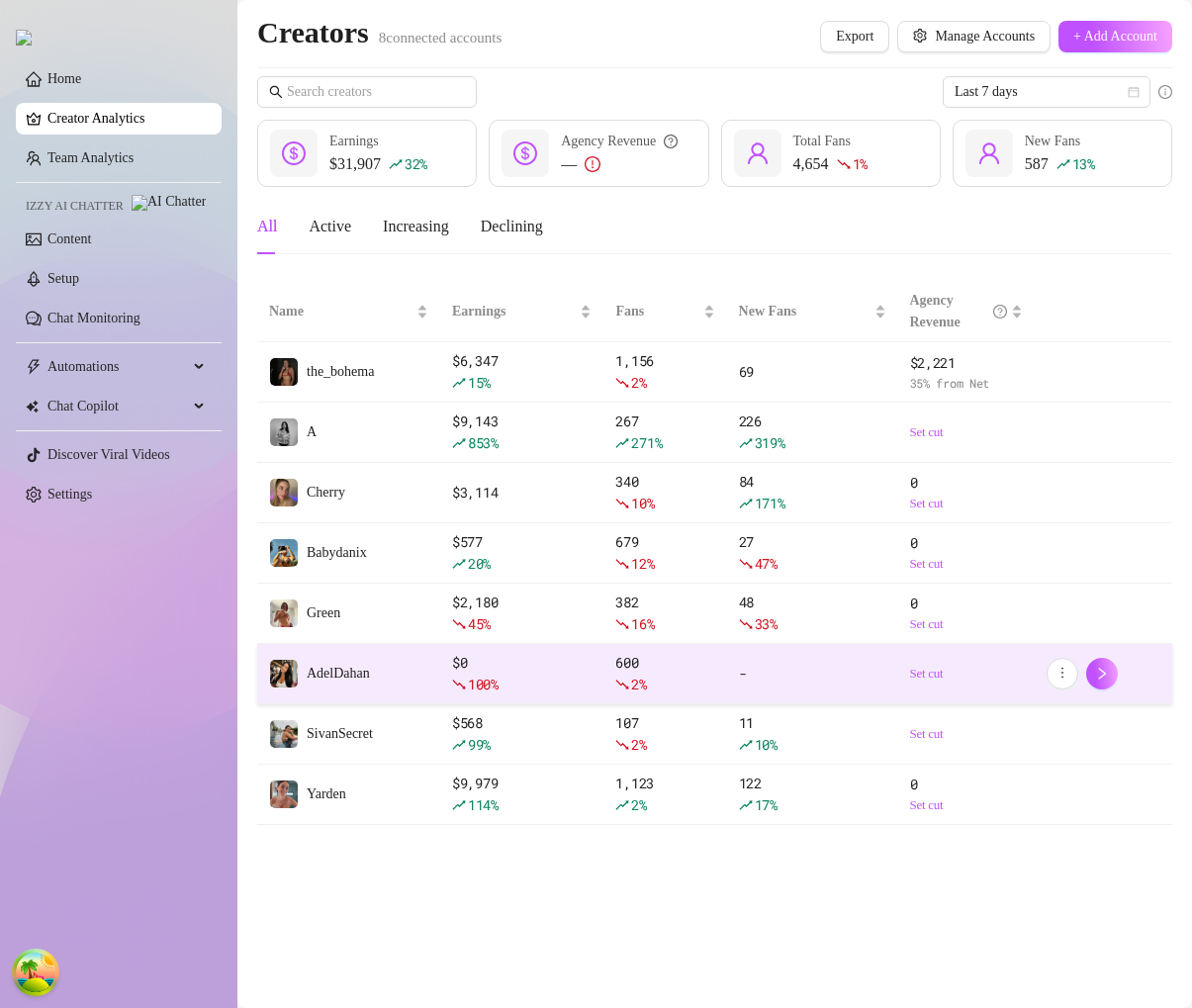 click on "AdelDahan" at bounding box center (348, 674) 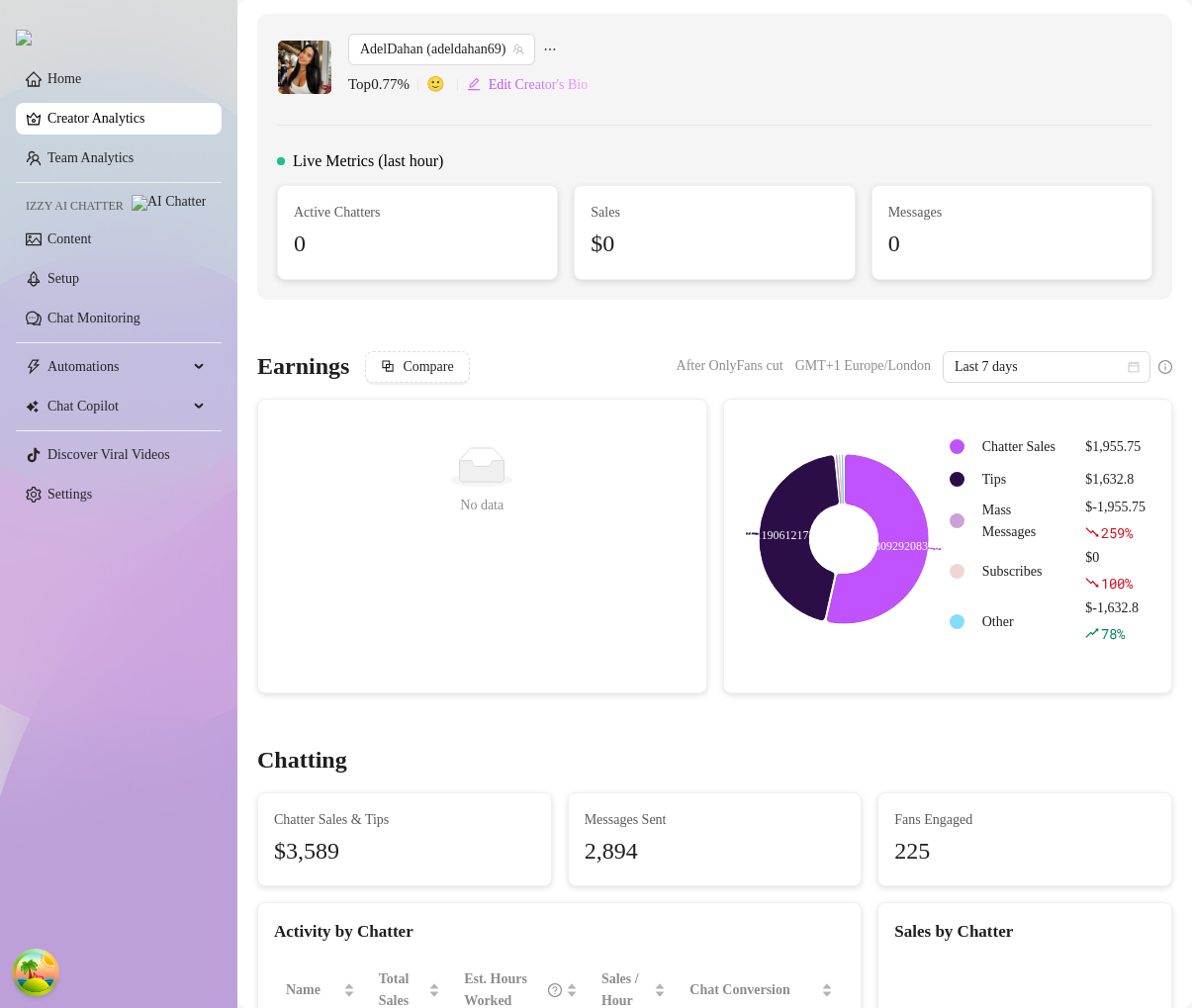 click on "Creator Analytics" at bounding box center (127, 119) 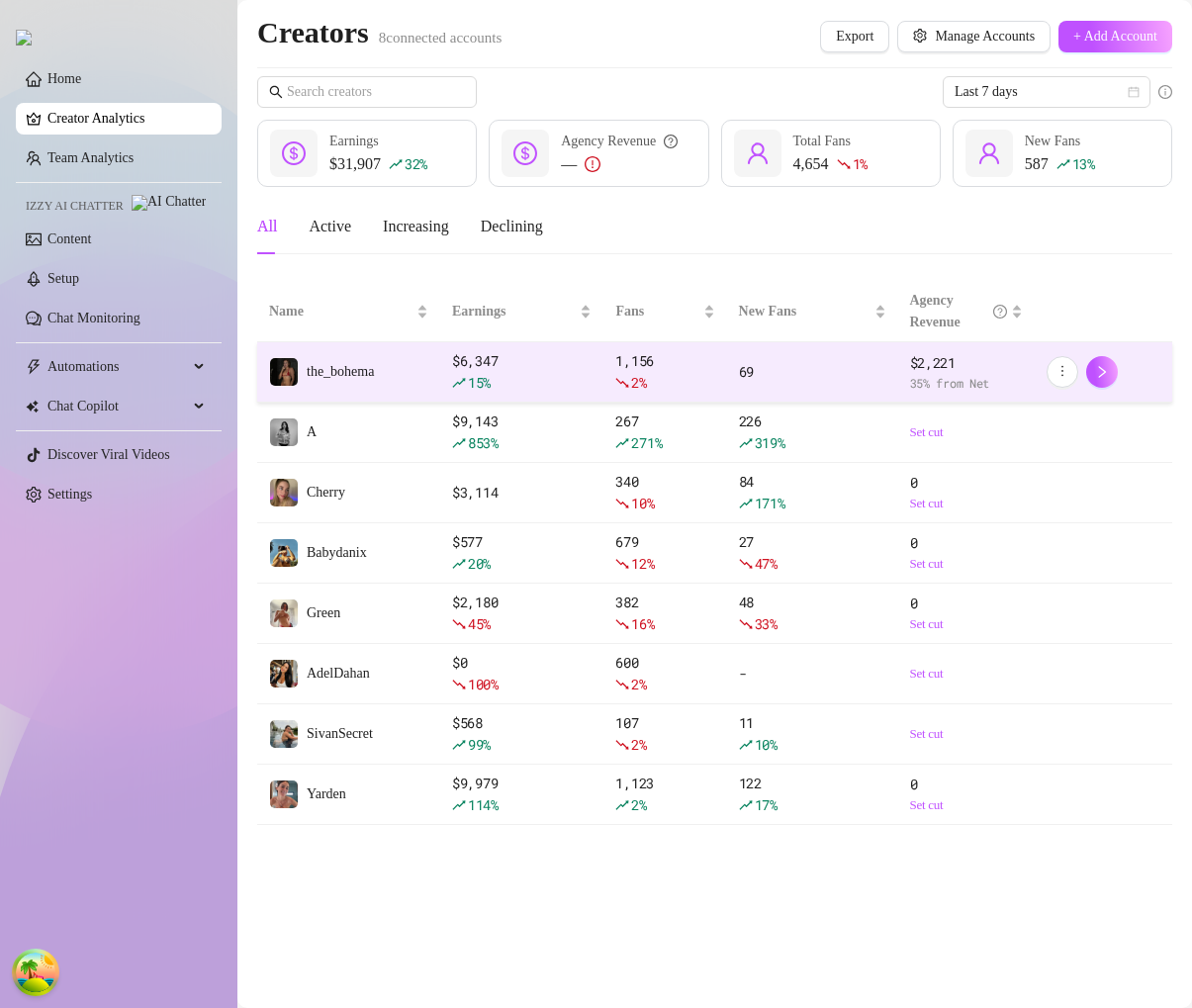 click on "the_bohema" at bounding box center [348, 372] 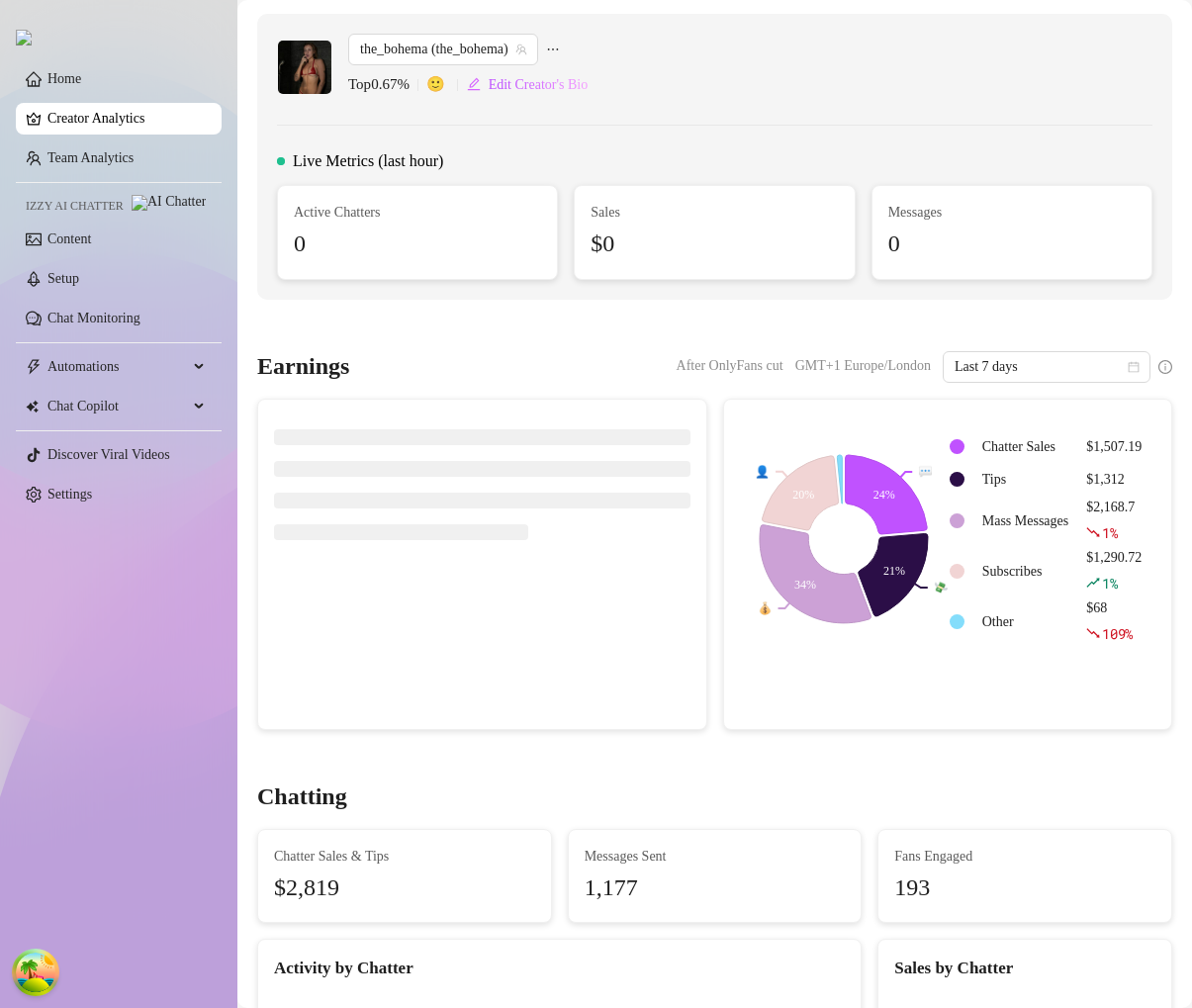 click on "Creator Analytics" at bounding box center (127, 119) 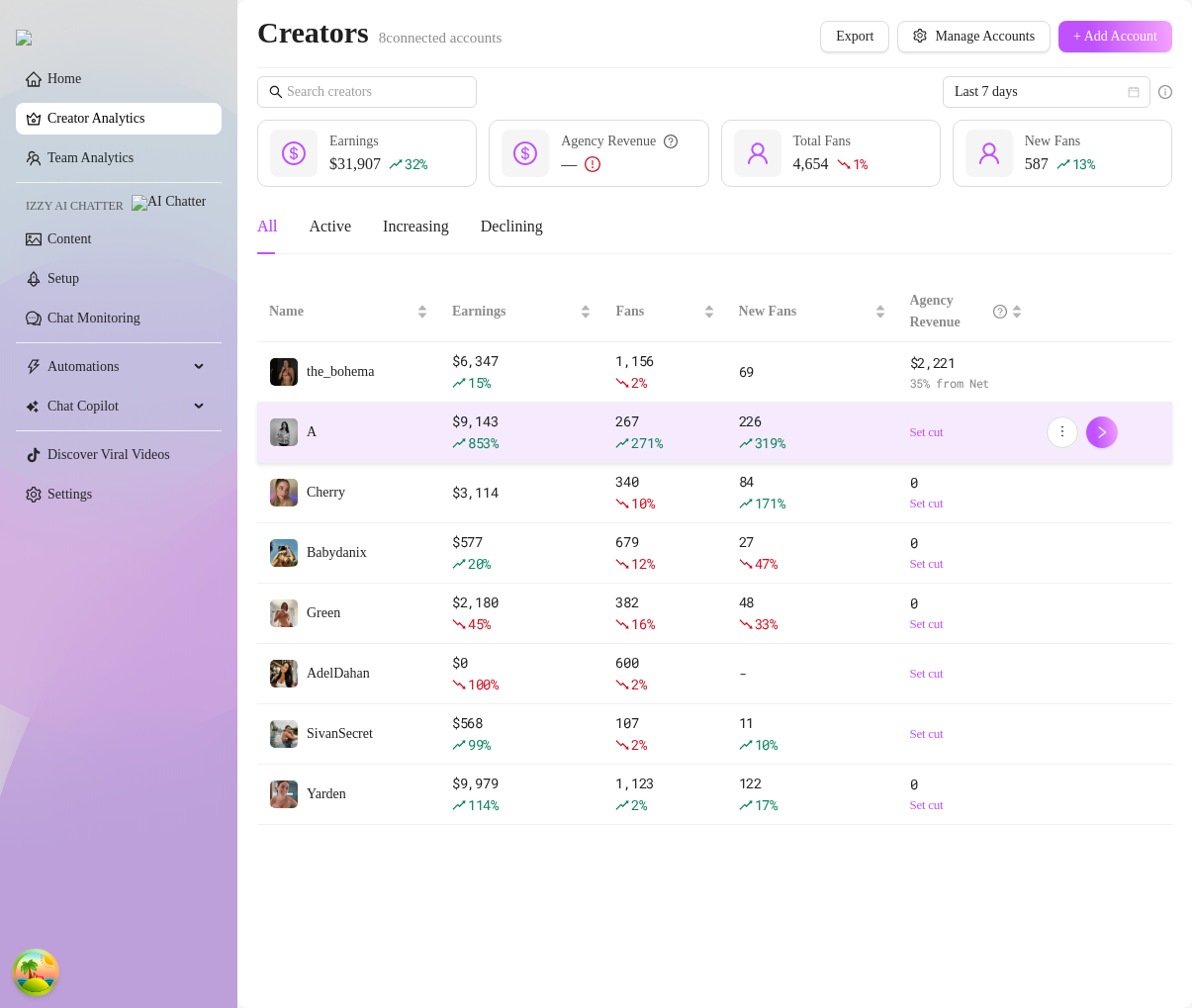click on "A" at bounding box center [348, 432] 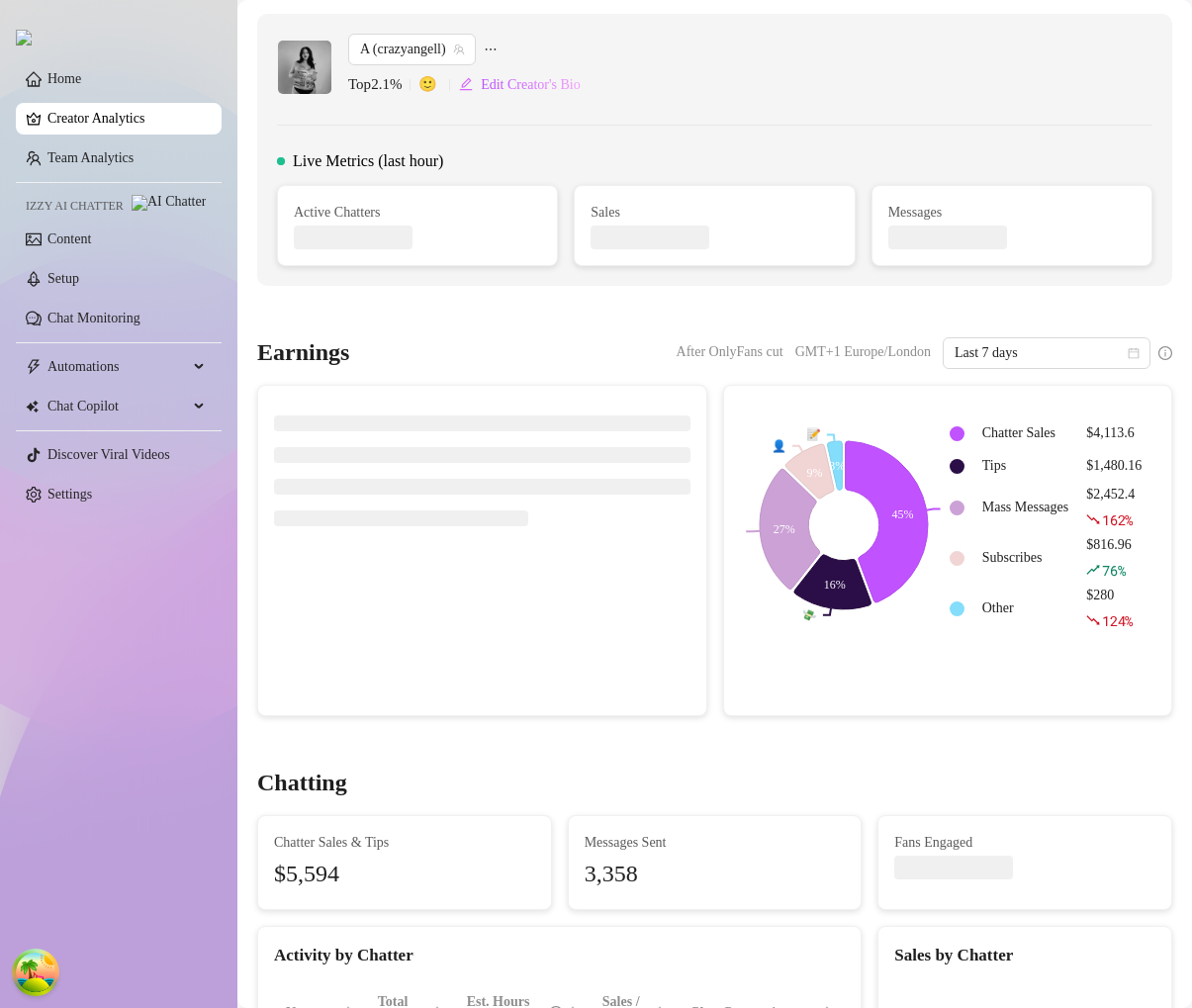 click on "Creator Analytics" at bounding box center (127, 119) 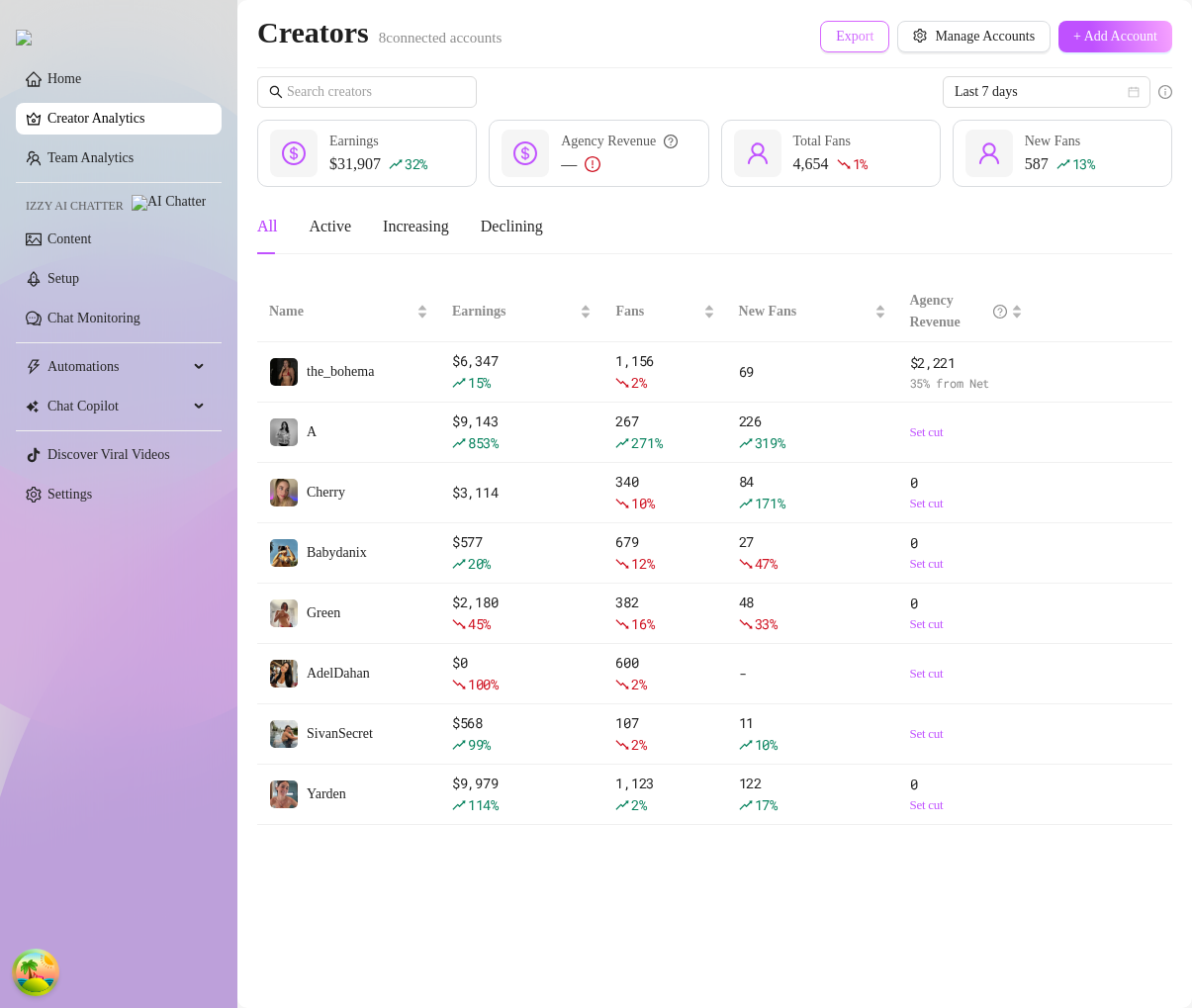 click on "Export" at bounding box center (855, 37) 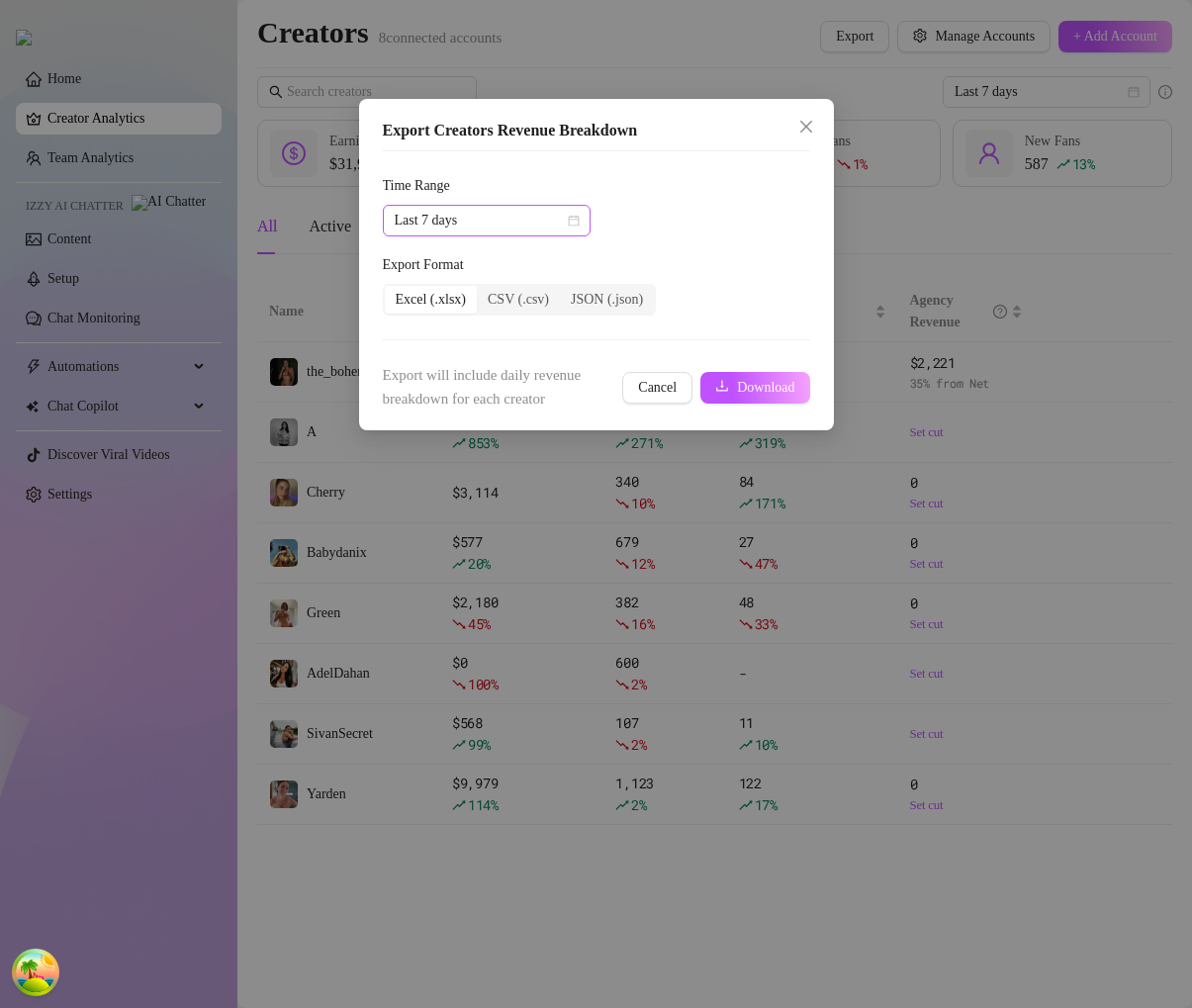 click on "Last 7 days" at bounding box center (487, 221) 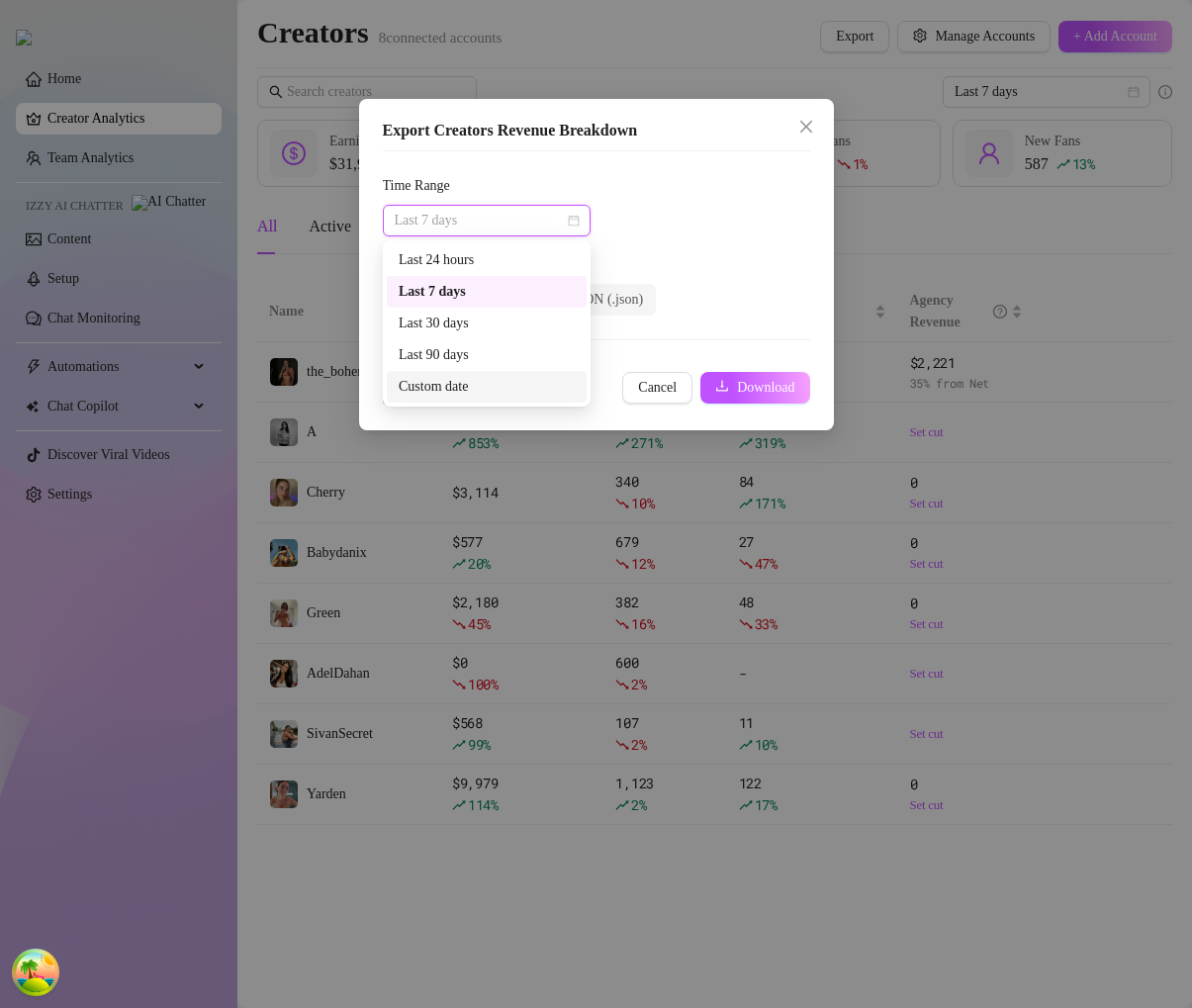 click on "Custom date" at bounding box center [487, 387] 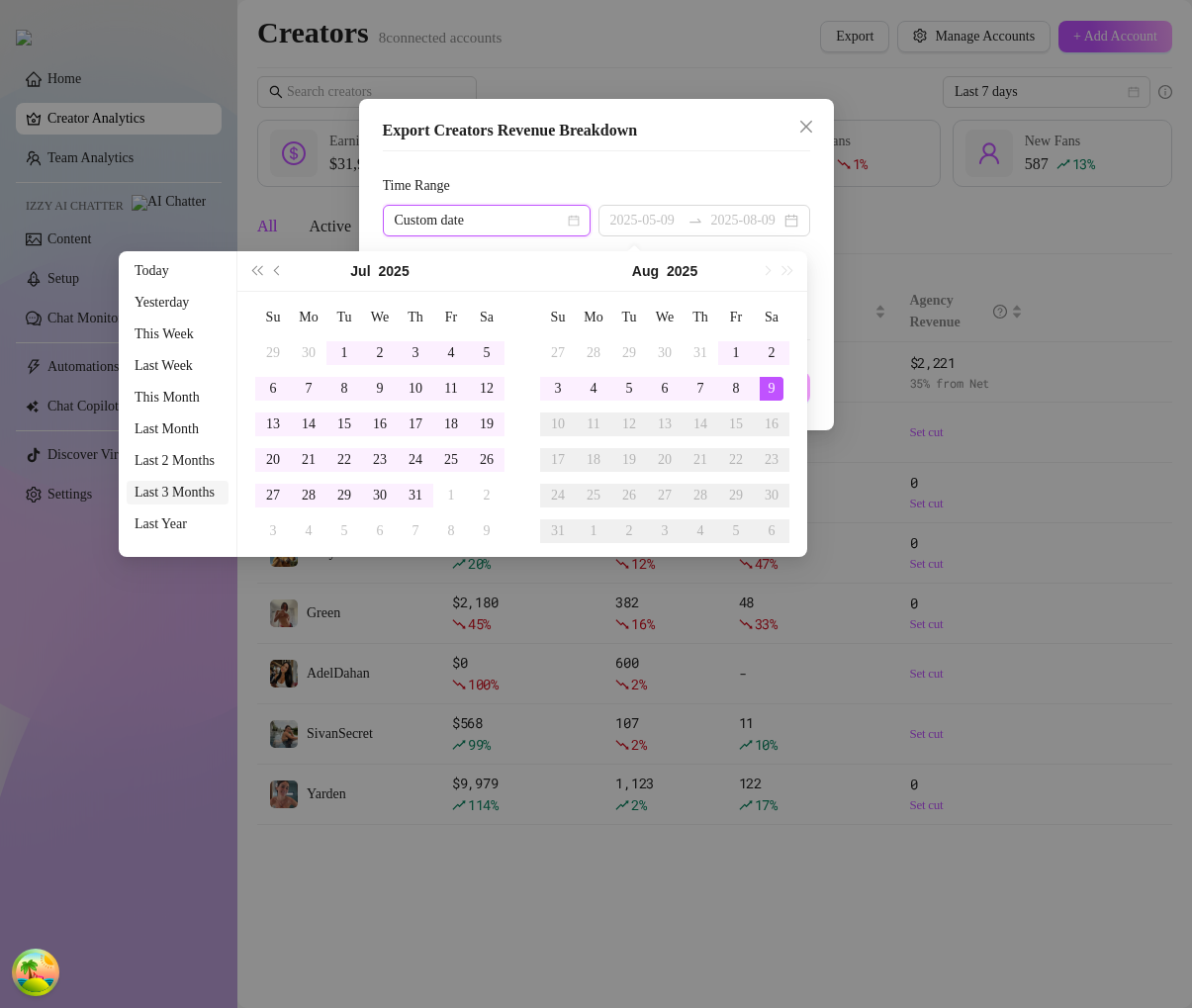 click on "Last 3 Months" at bounding box center (177, 493) 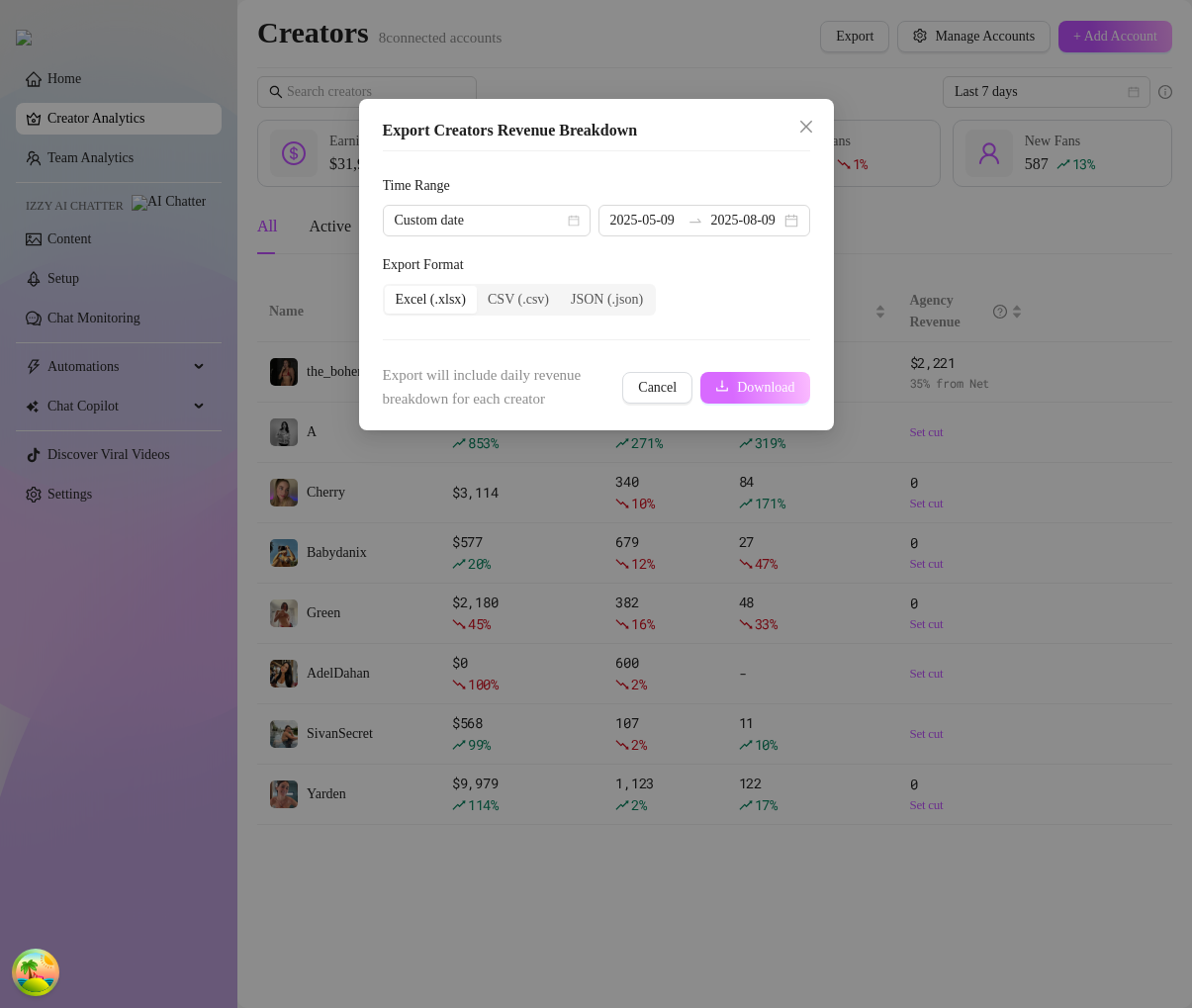 click on "Download" at bounding box center (755, 388) 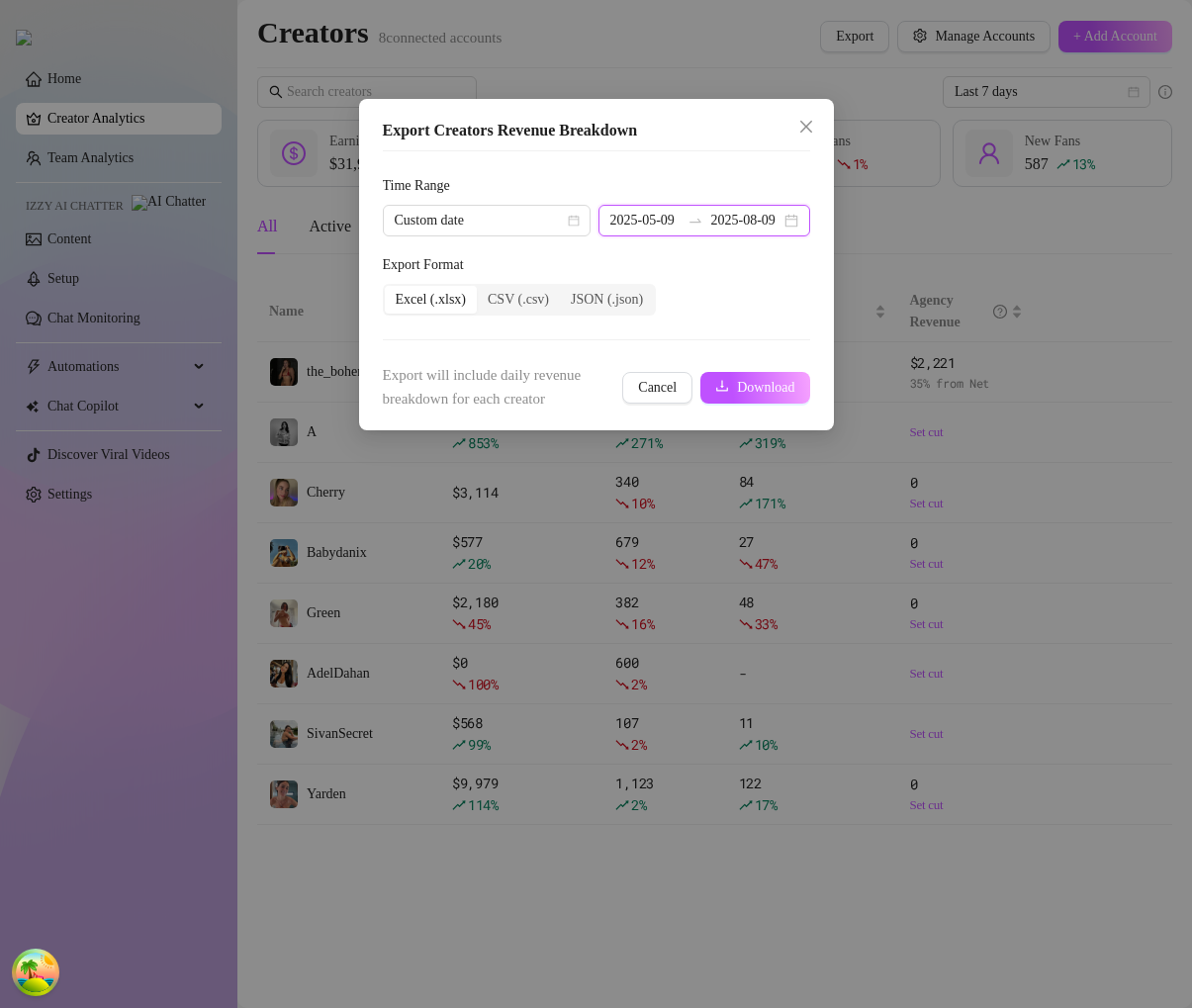 click on "2025-05-09" at bounding box center [645, 221] 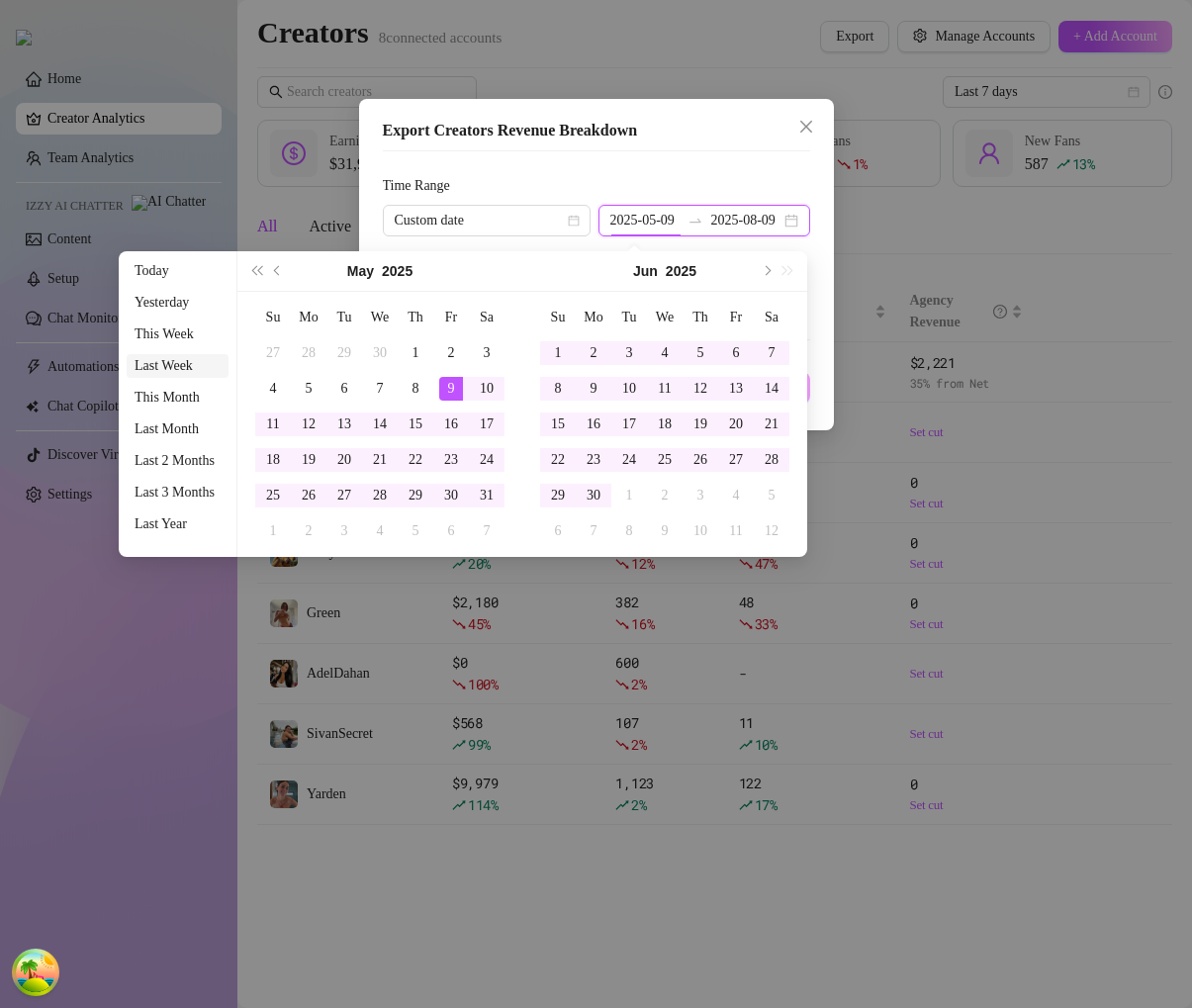 type on "2025-08-02" 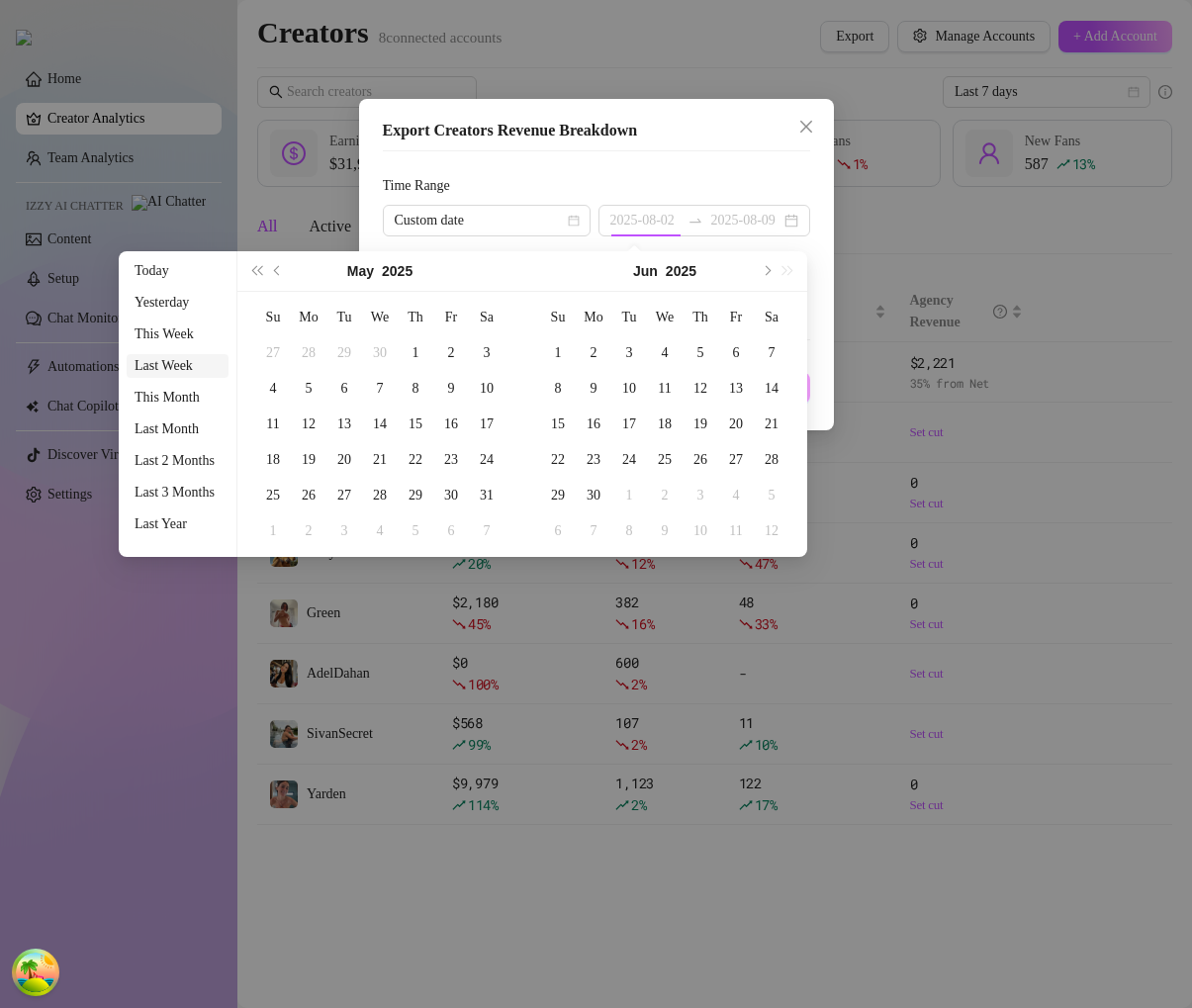 click on "Last Week" at bounding box center (177, 366) 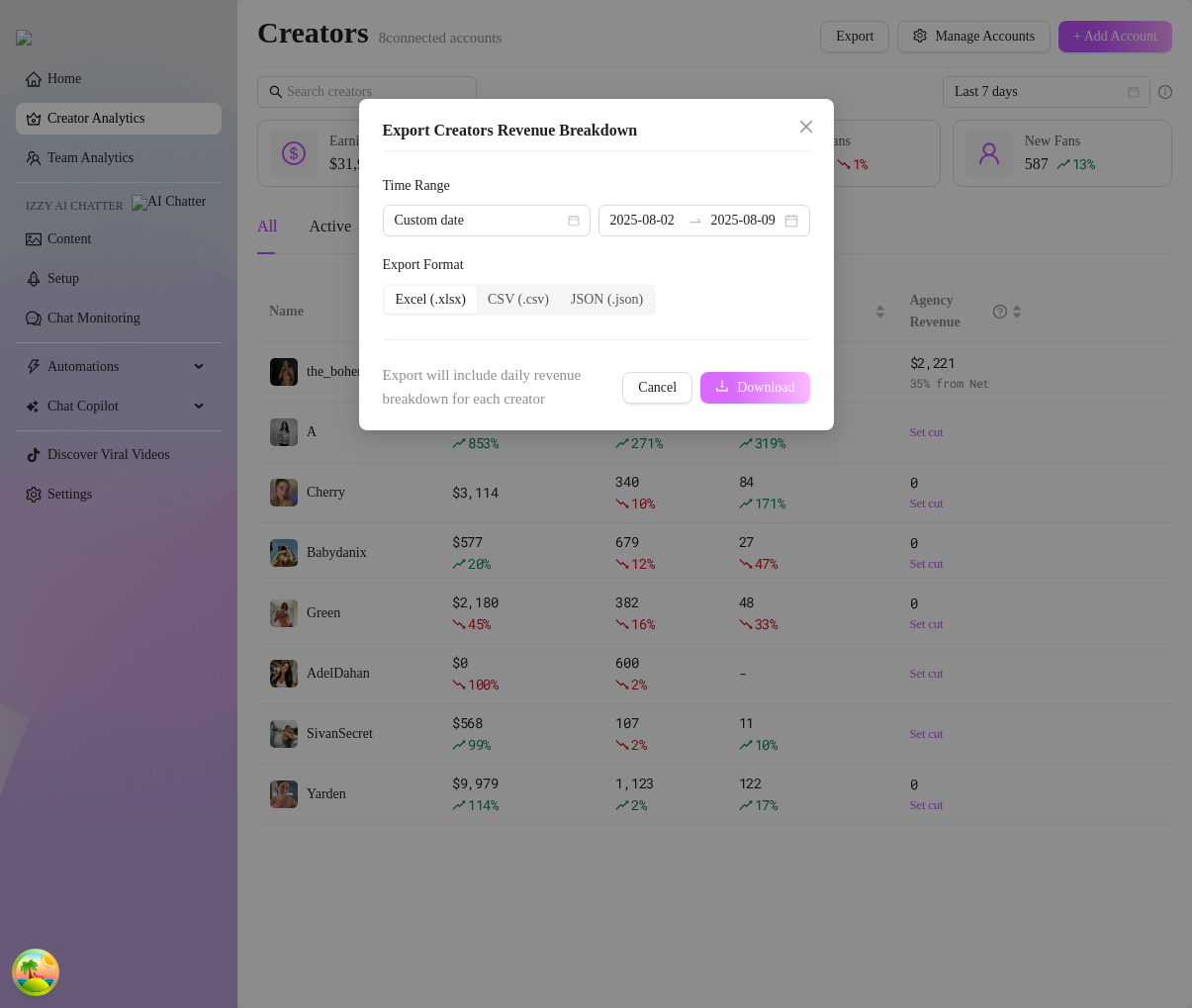click on "Download" at bounding box center (766, 388) 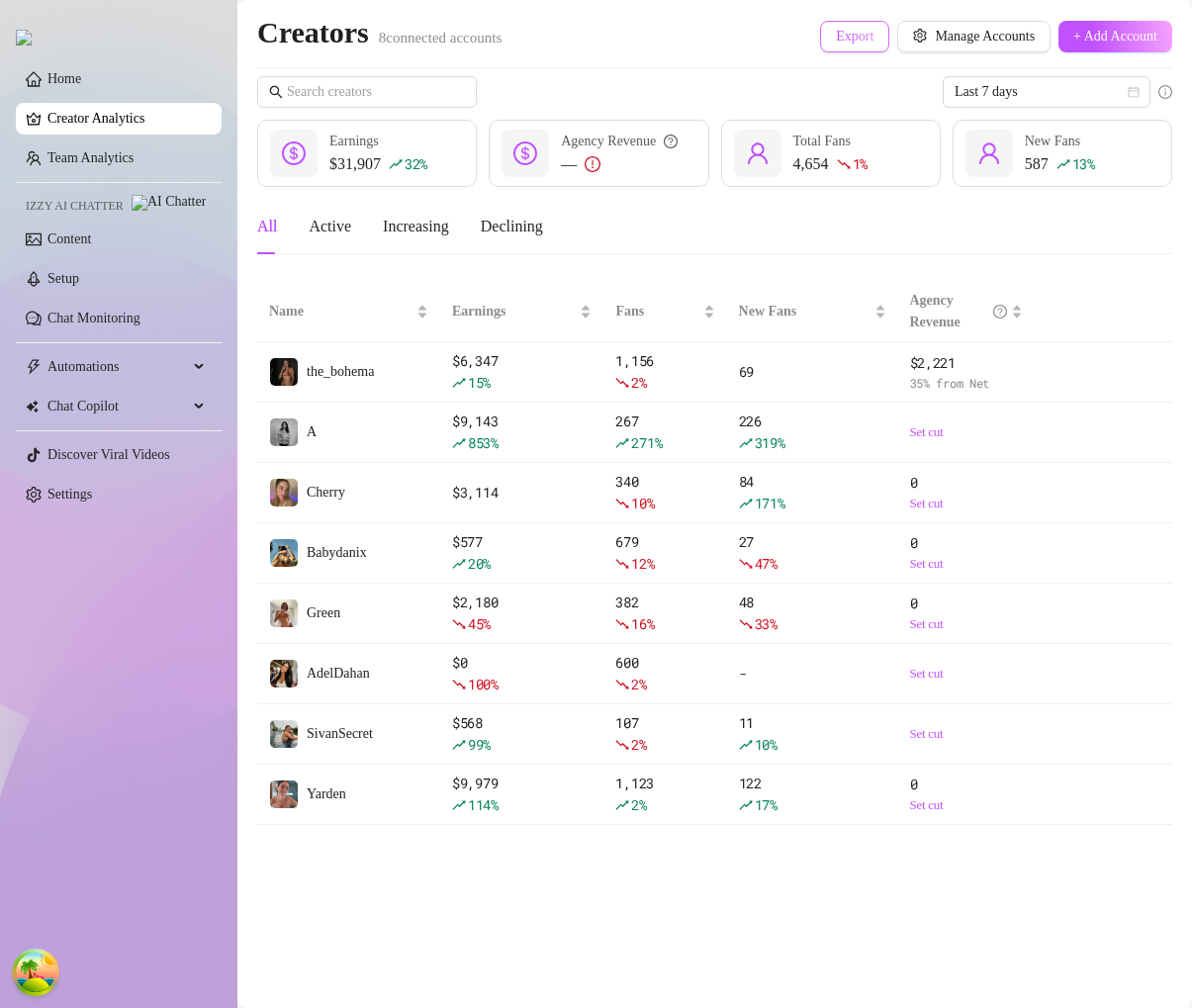 click on "Export" at bounding box center [855, 37] 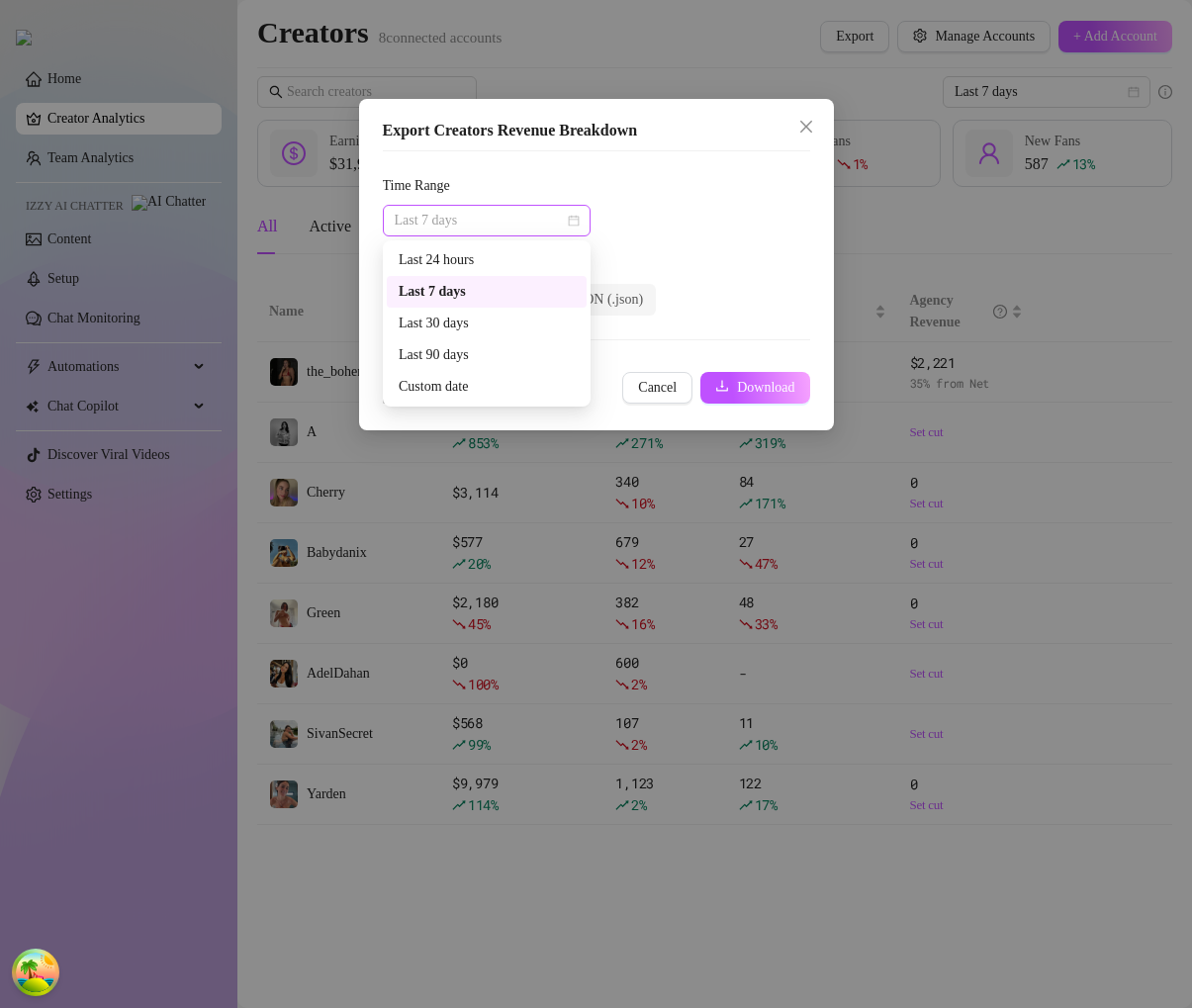 click on "Last 7 days" at bounding box center (487, 221) 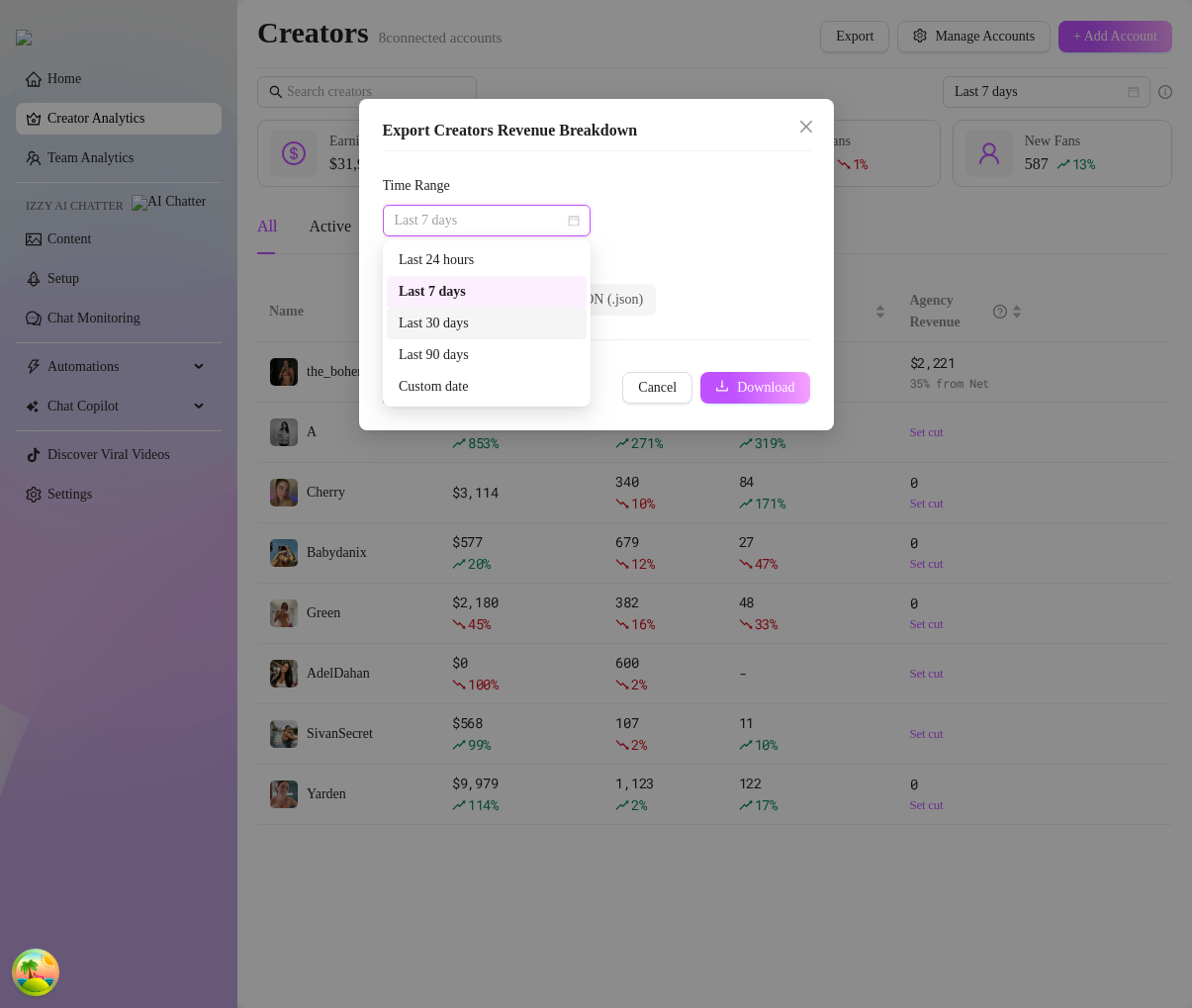 click on "Last 30 days" at bounding box center (487, 323) 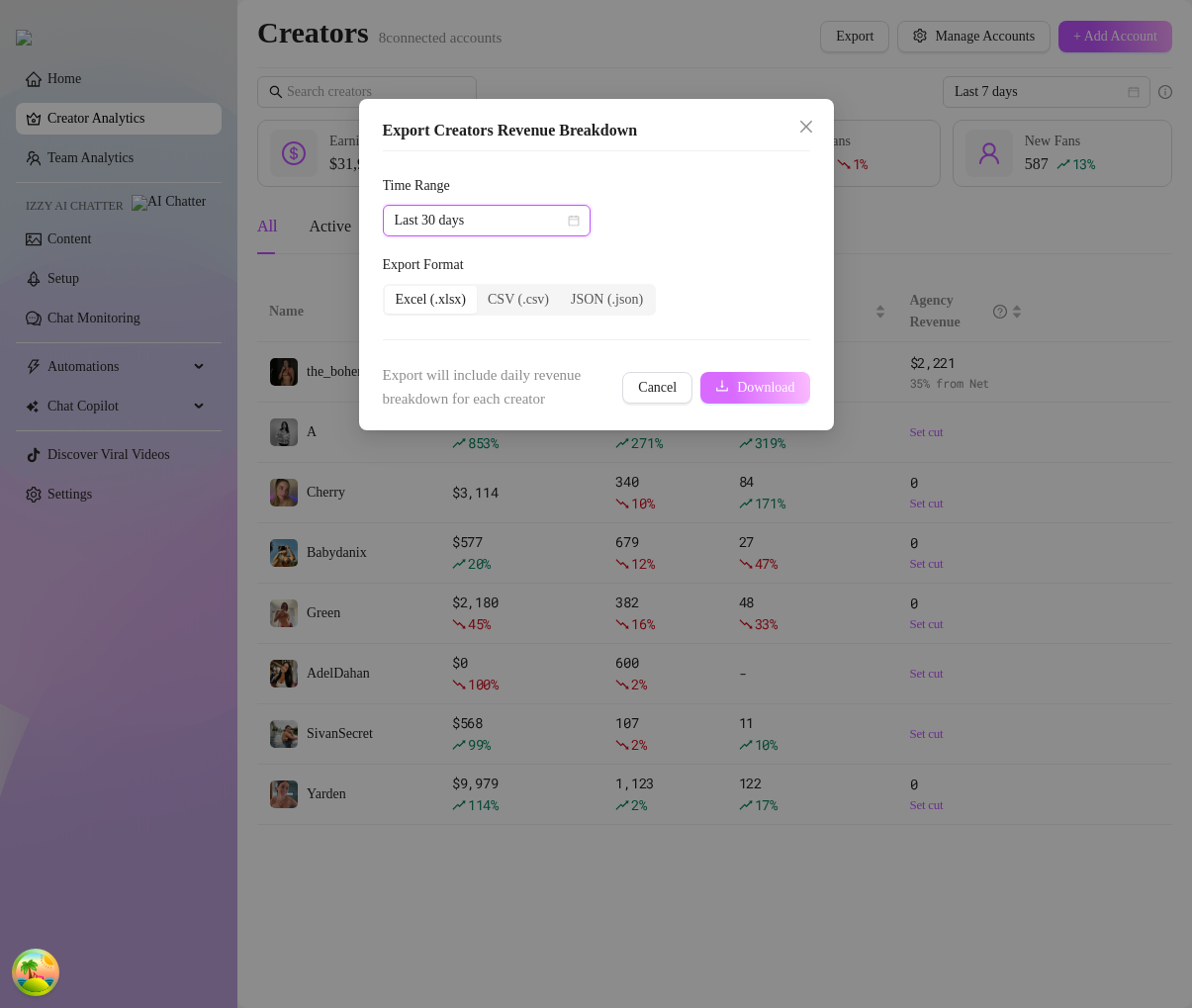 click on "Download" at bounding box center (766, 388) 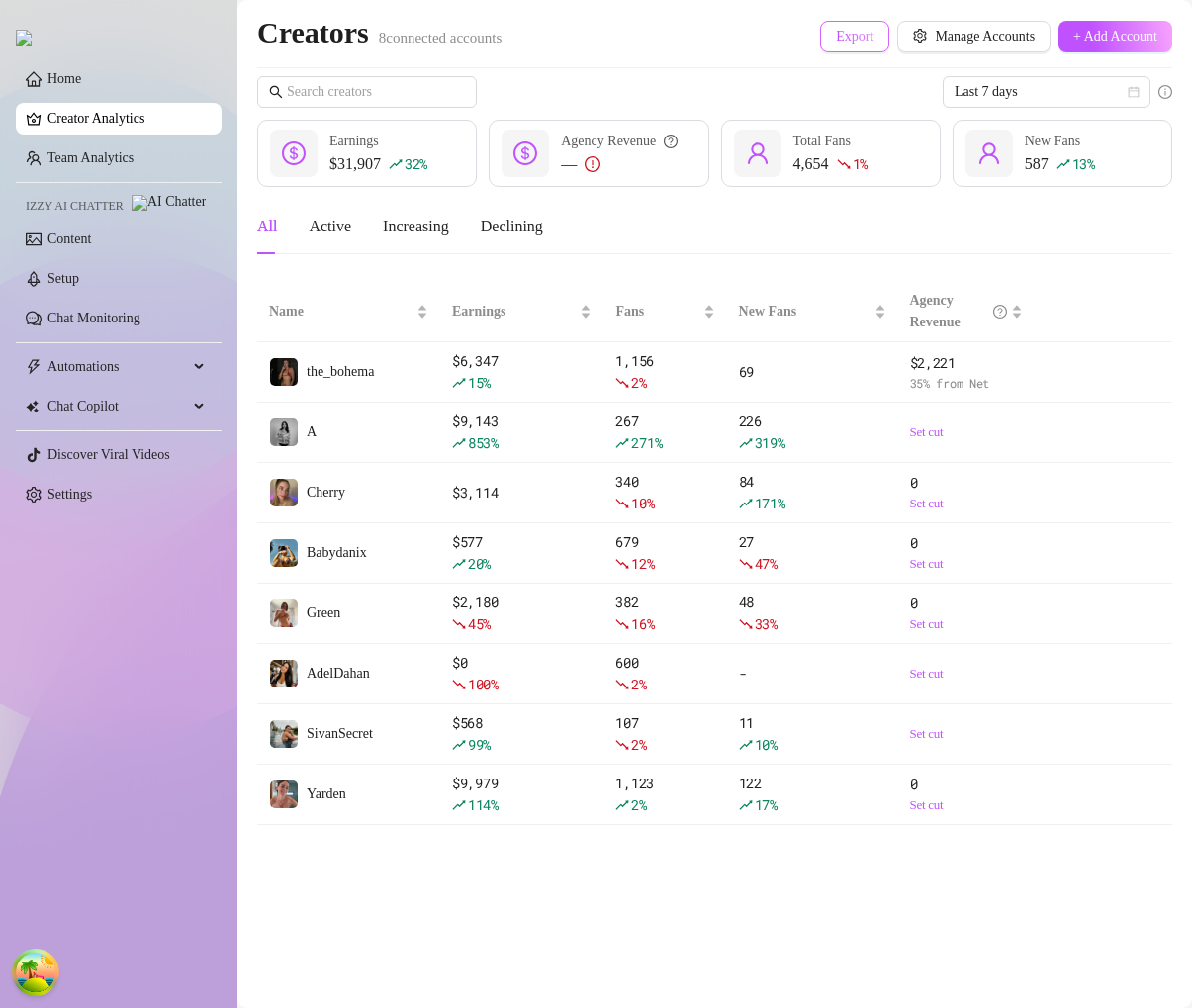 click on "Export" at bounding box center (855, 37) 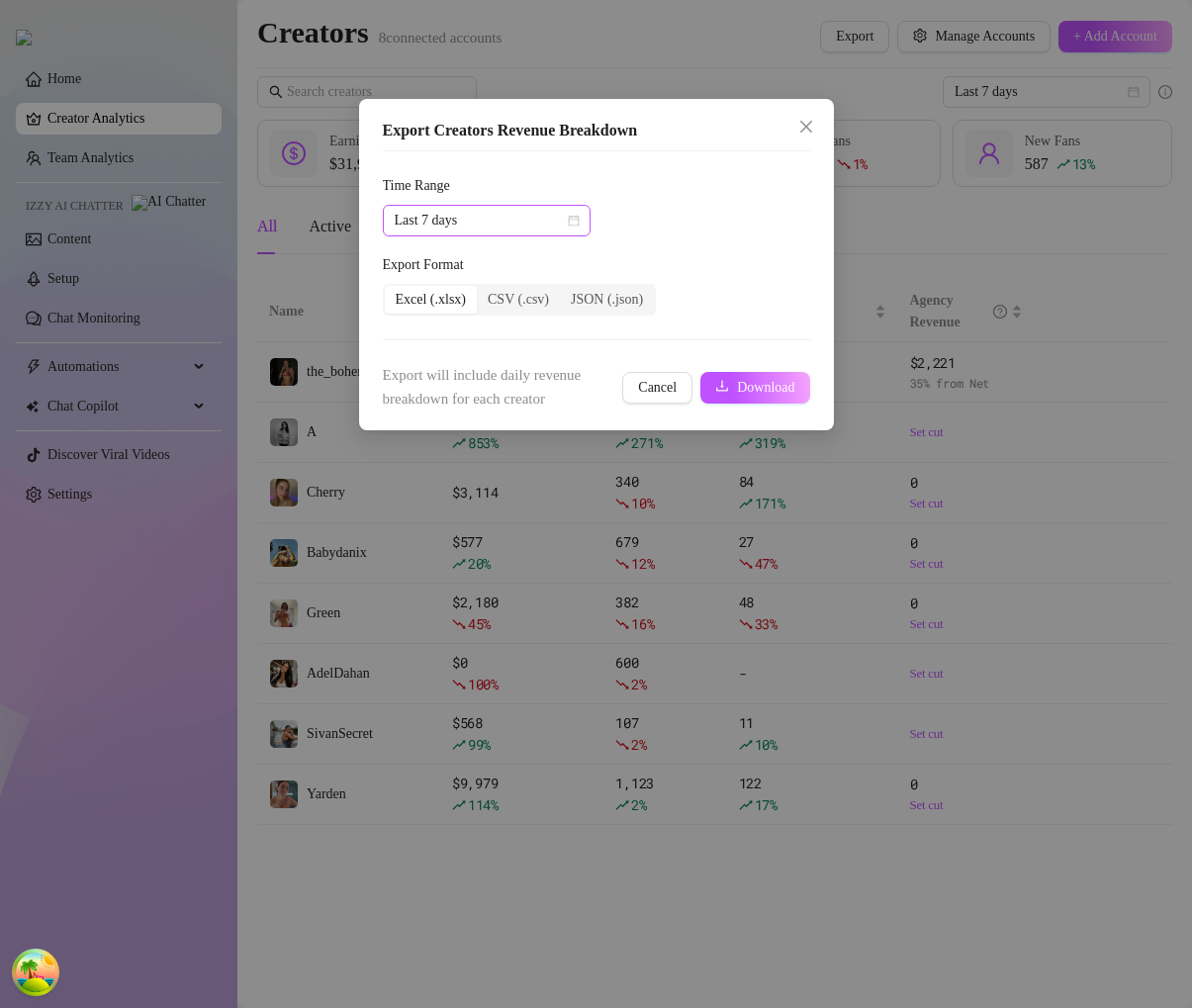 click on "Last 7 days" at bounding box center [487, 221] 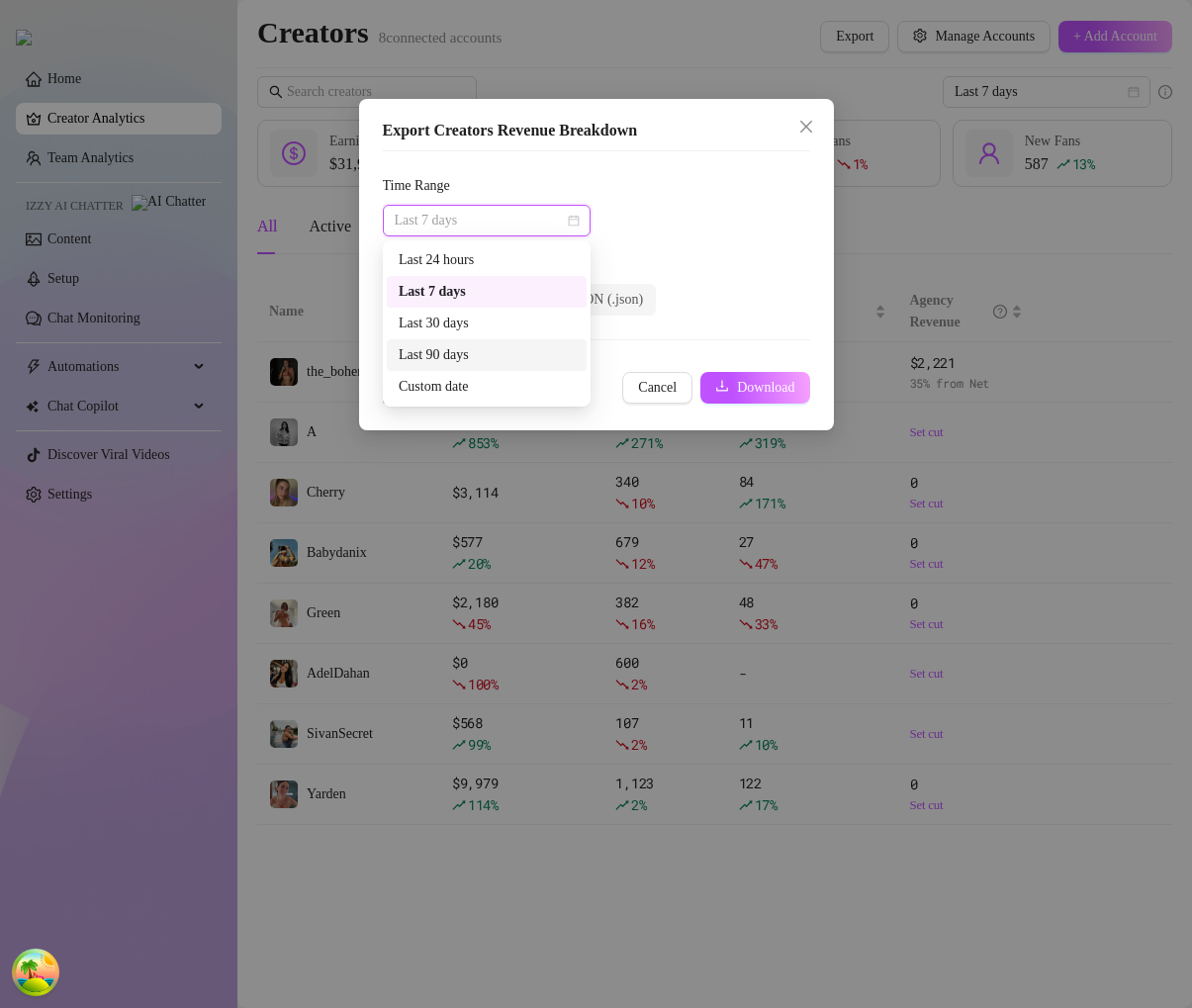 click on "Last 90 days" at bounding box center (487, 355) 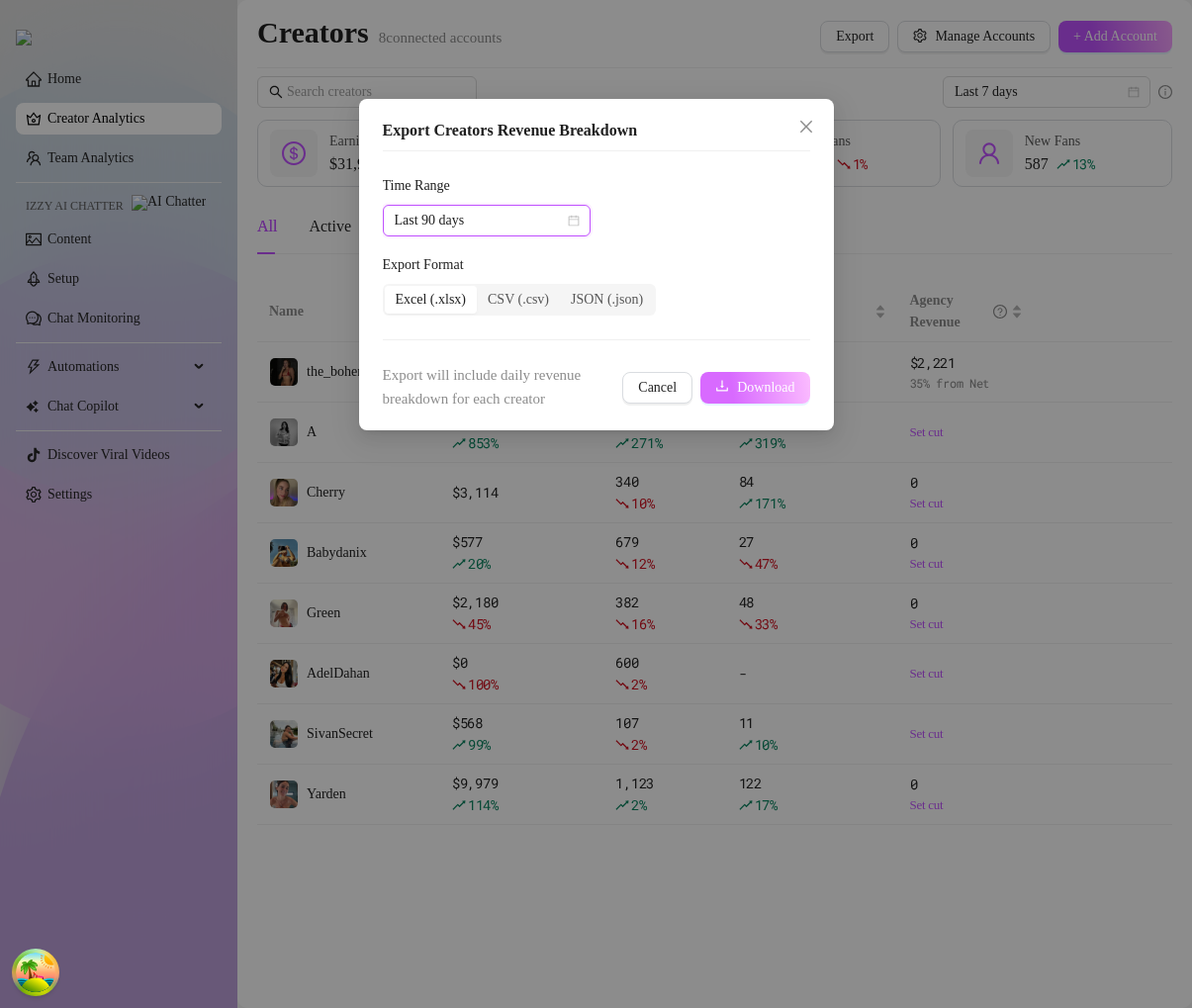 click on "Download" at bounding box center [766, 388] 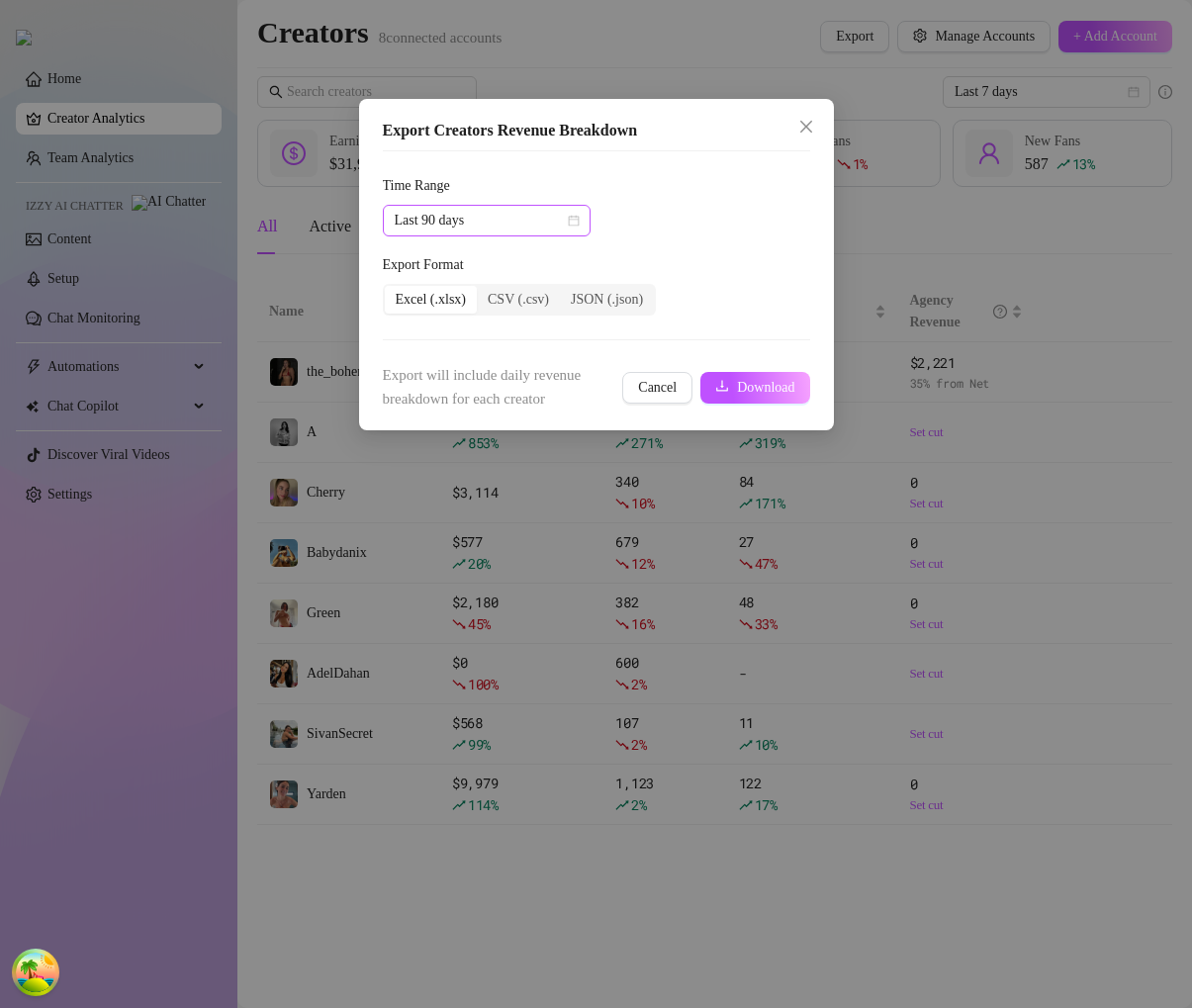 click on "Last 90 days" at bounding box center [487, 221] 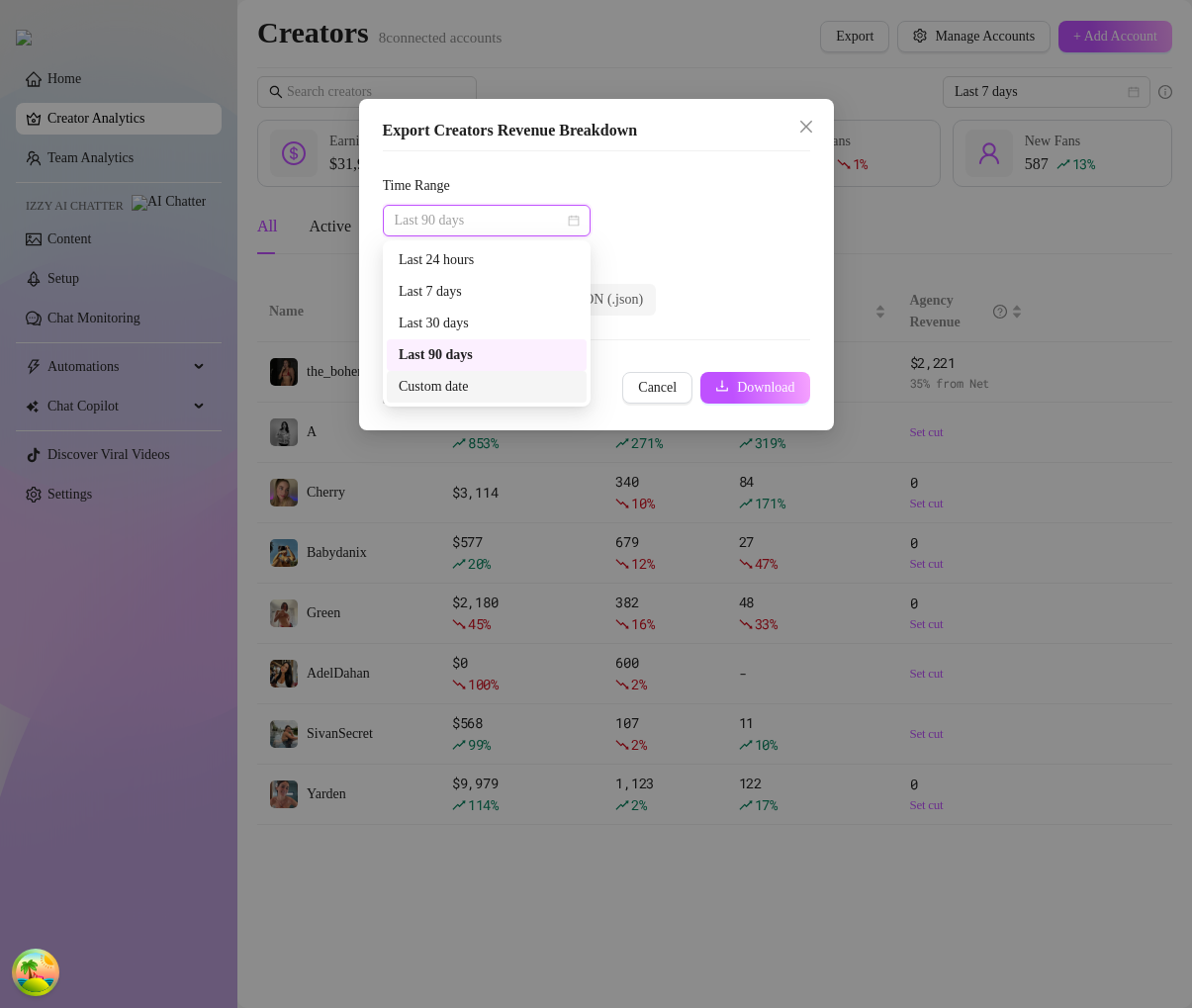click on "Custom date" at bounding box center [487, 387] 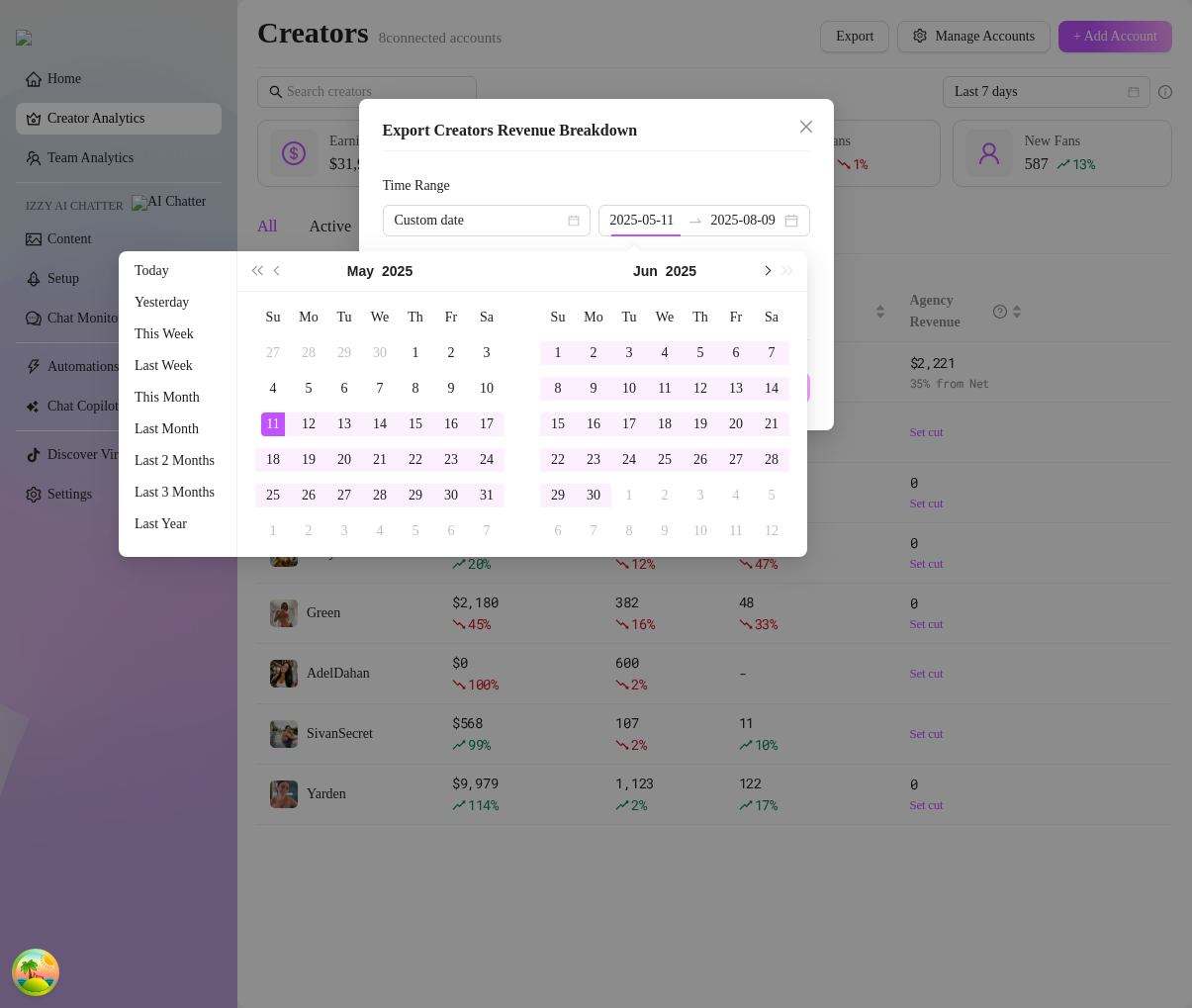 click at bounding box center [766, 271] 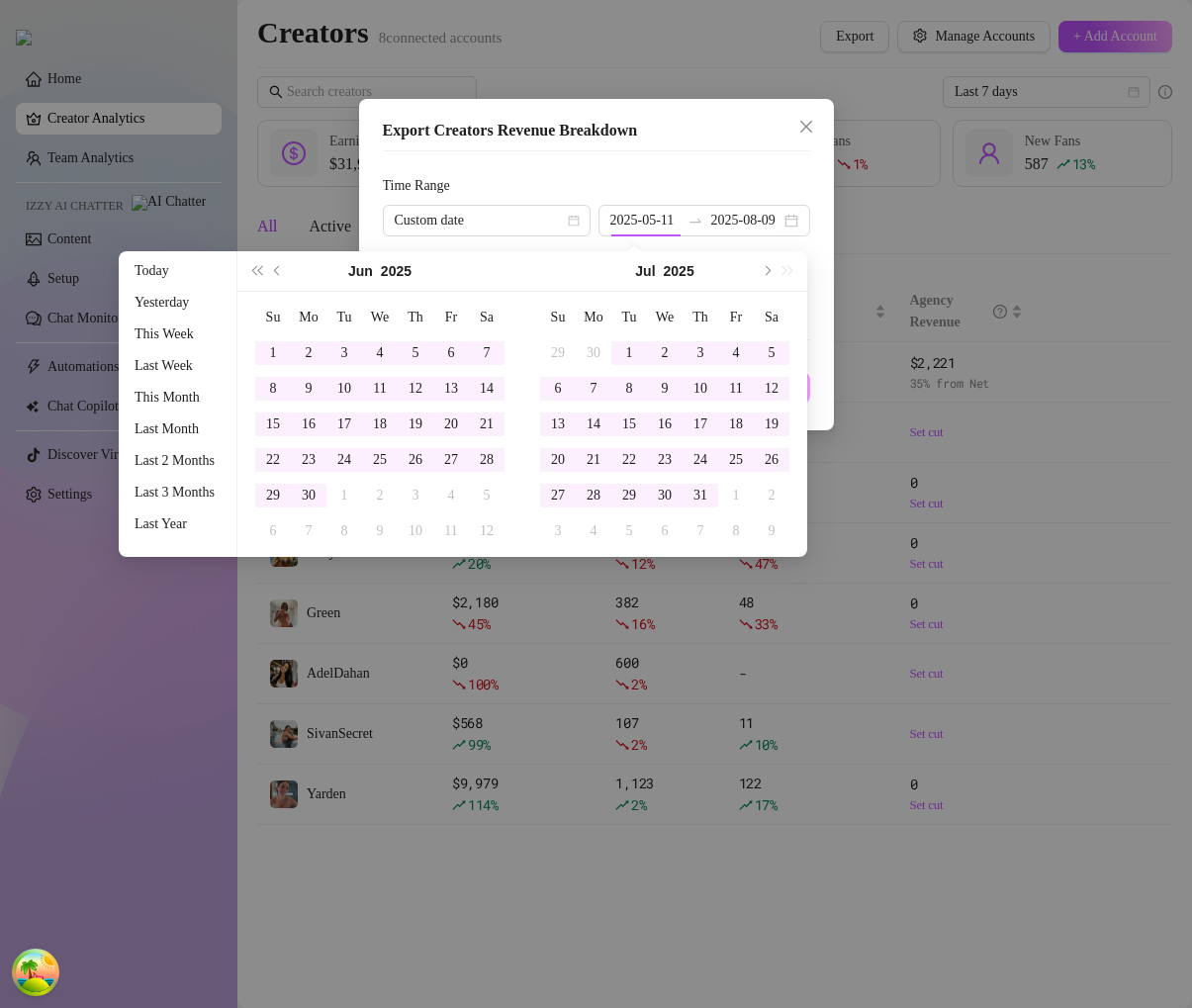 click on "Jul 2025" at bounding box center [665, 271] 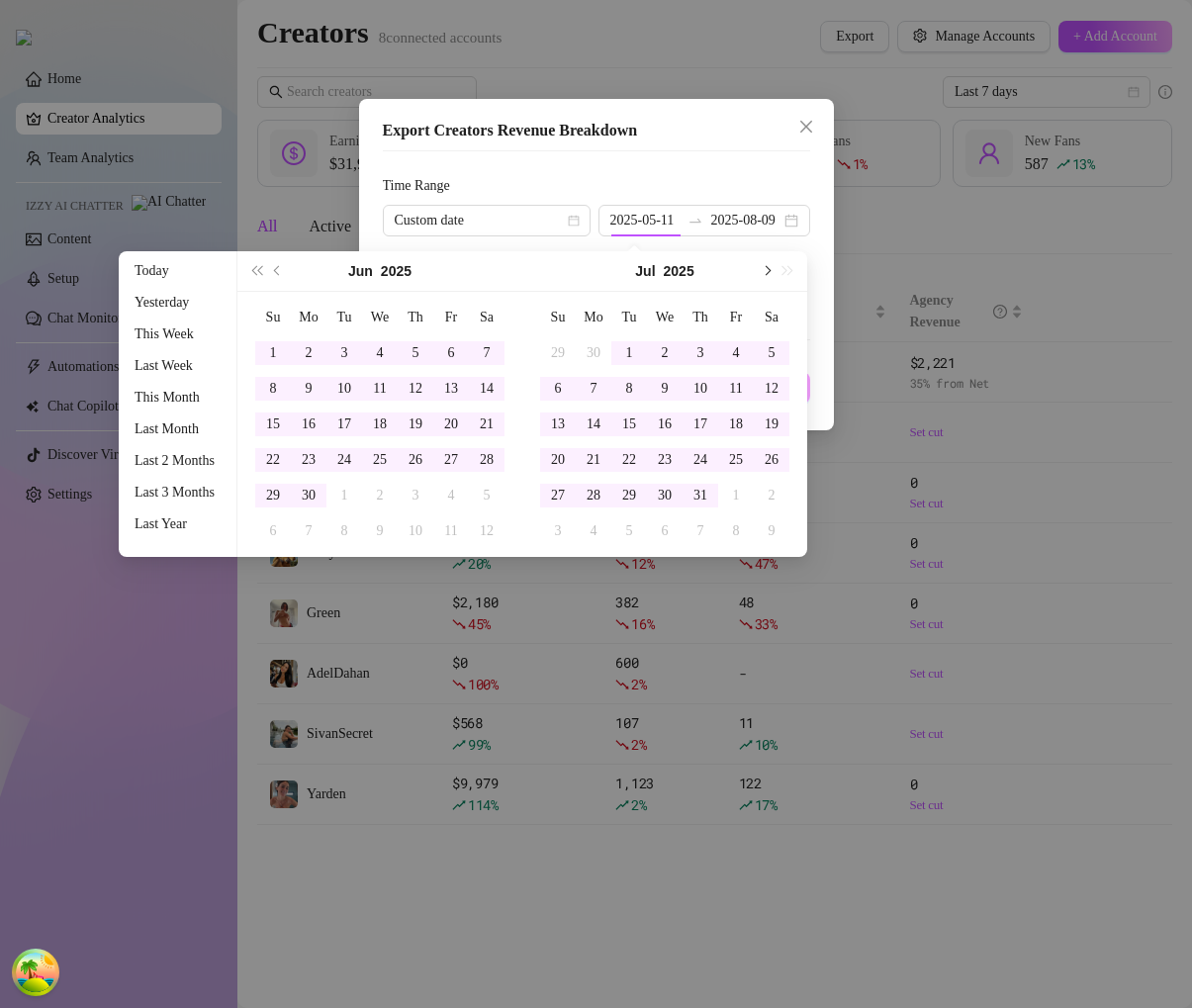 click at bounding box center [766, 271] 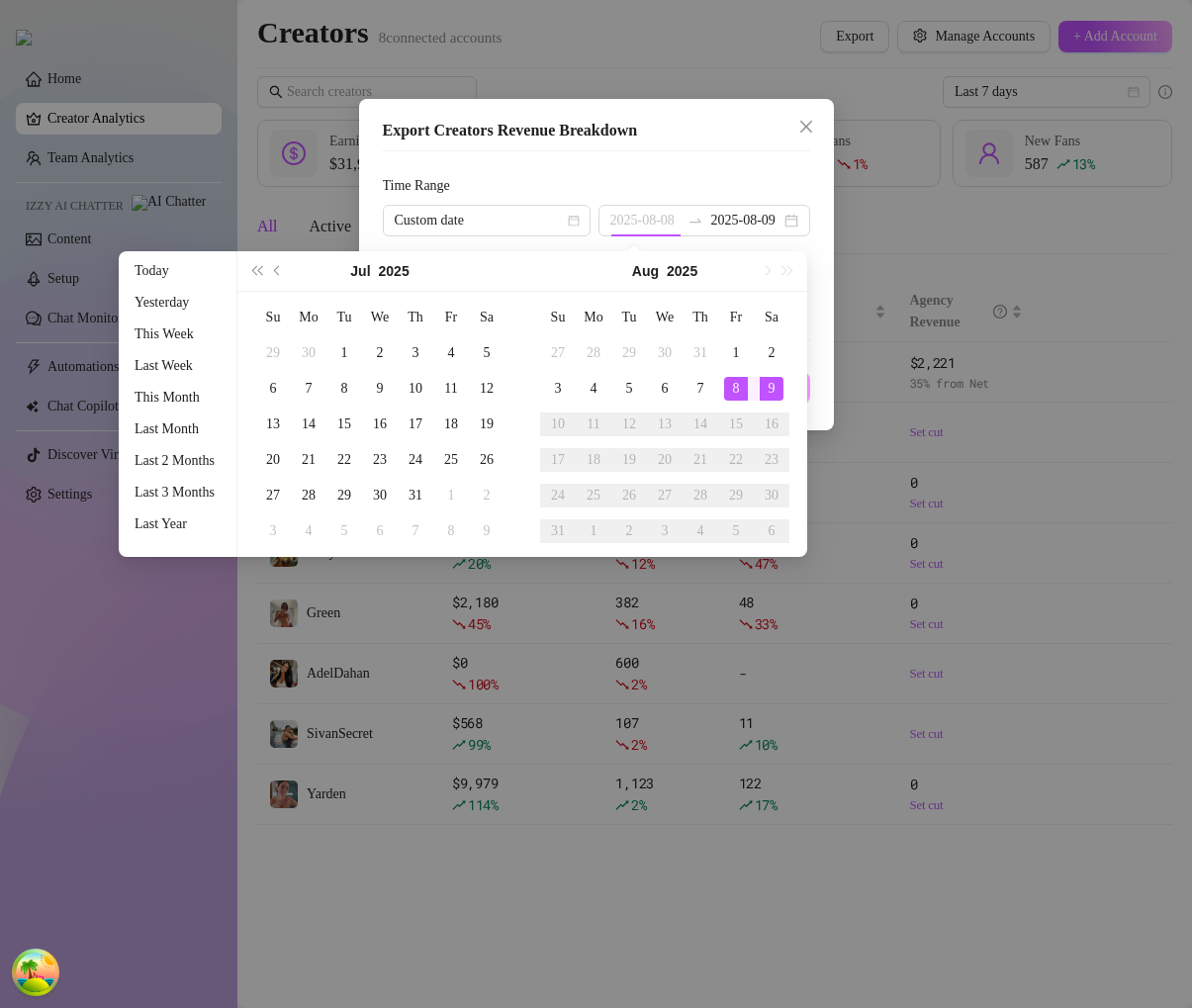 type on "2025-08-09" 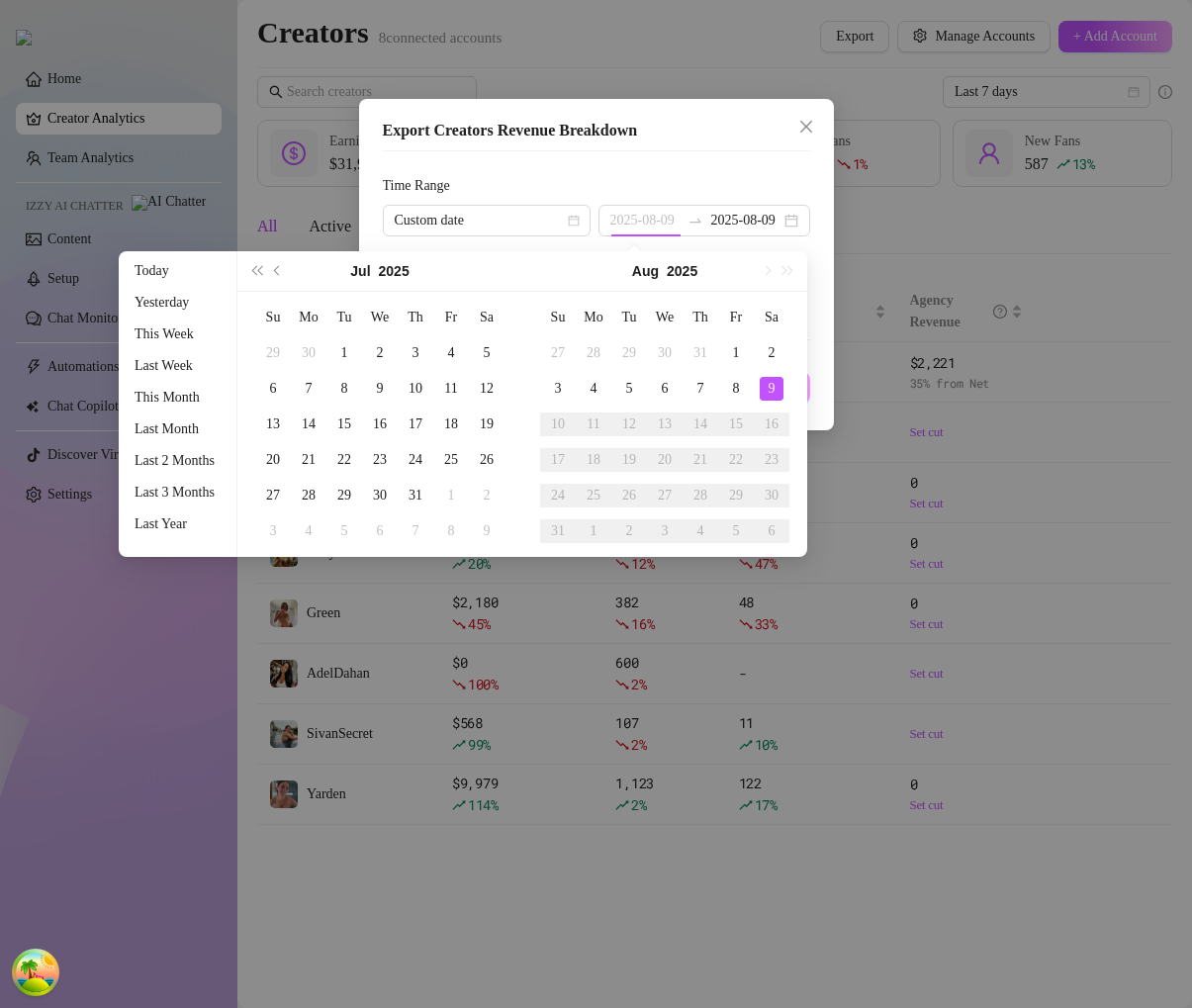 click on "9" at bounding box center [772, 389] 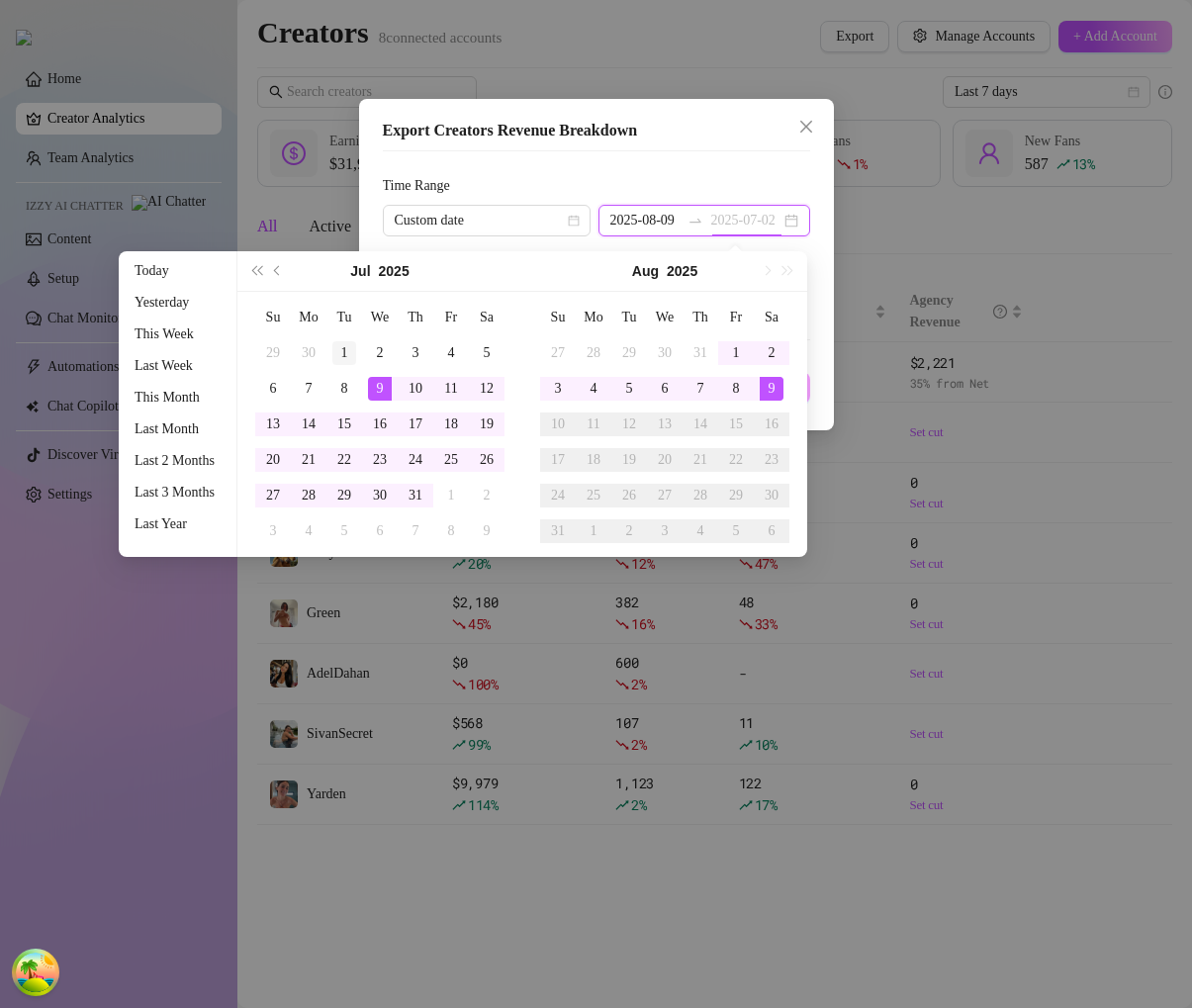 type on "2025-07-01" 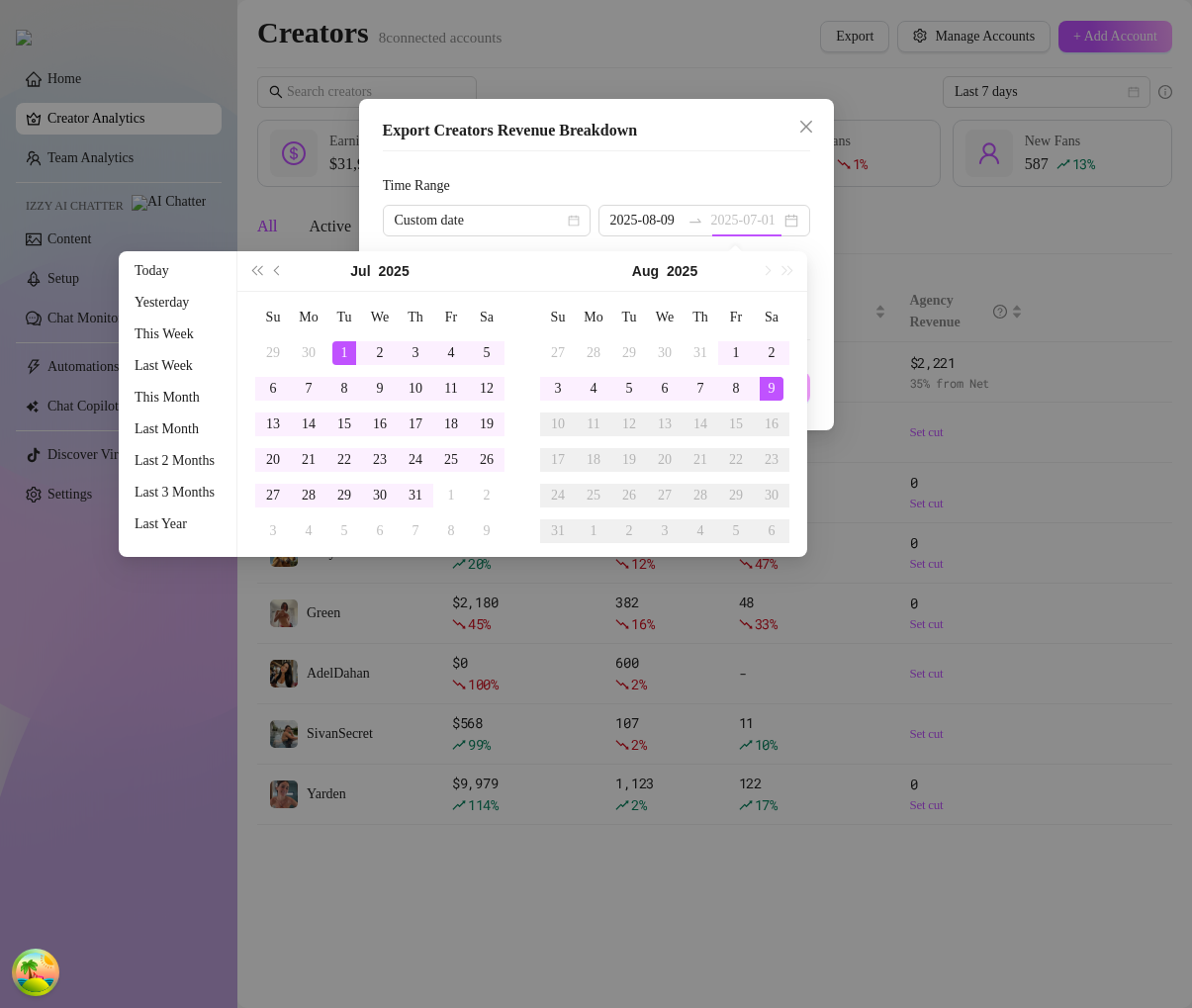 scroll, scrollTop: 0, scrollLeft: 0, axis: both 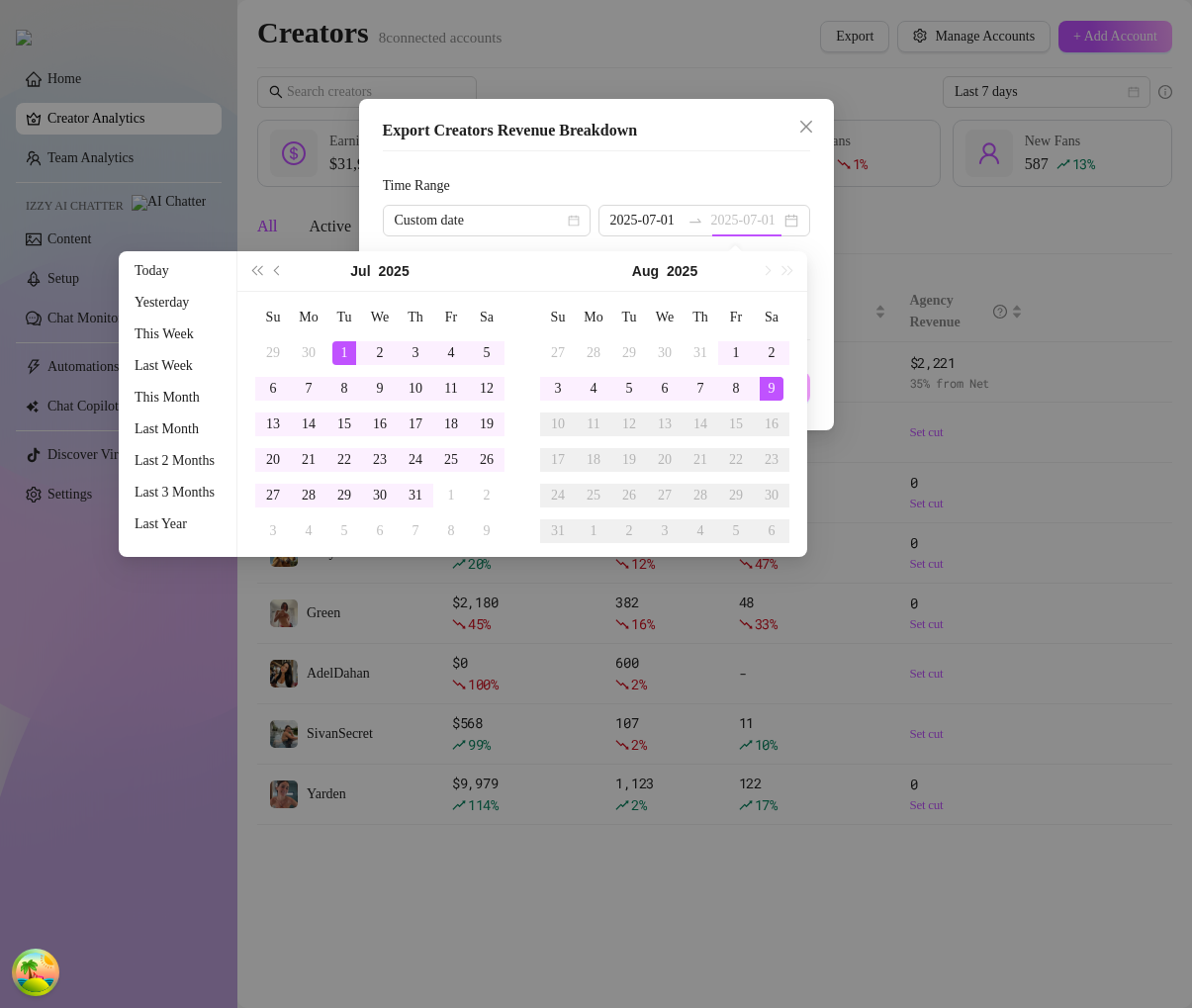 type on "2025-08-09" 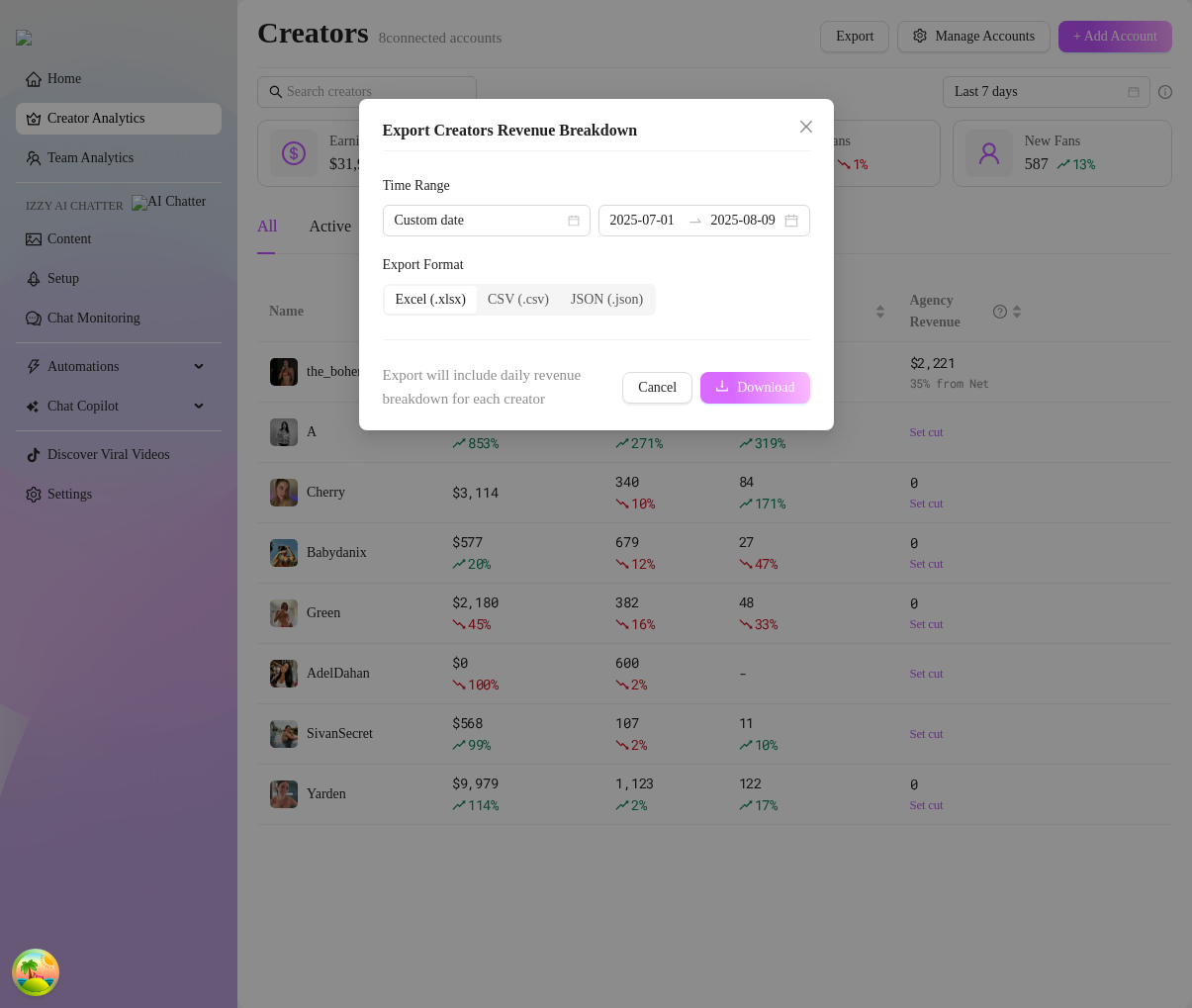 click on "Download" at bounding box center (766, 388) 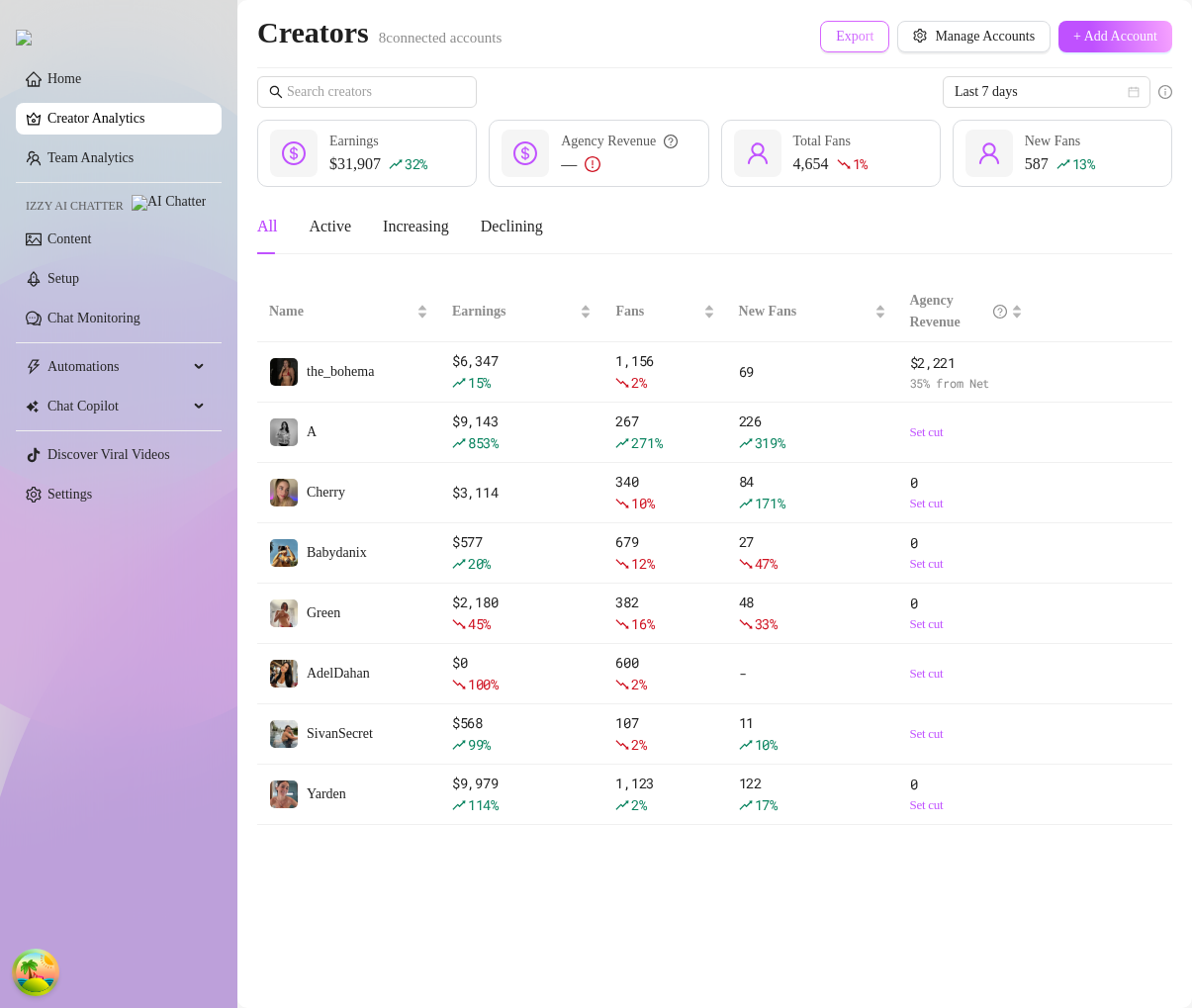 click on "Export" at bounding box center (855, 37) 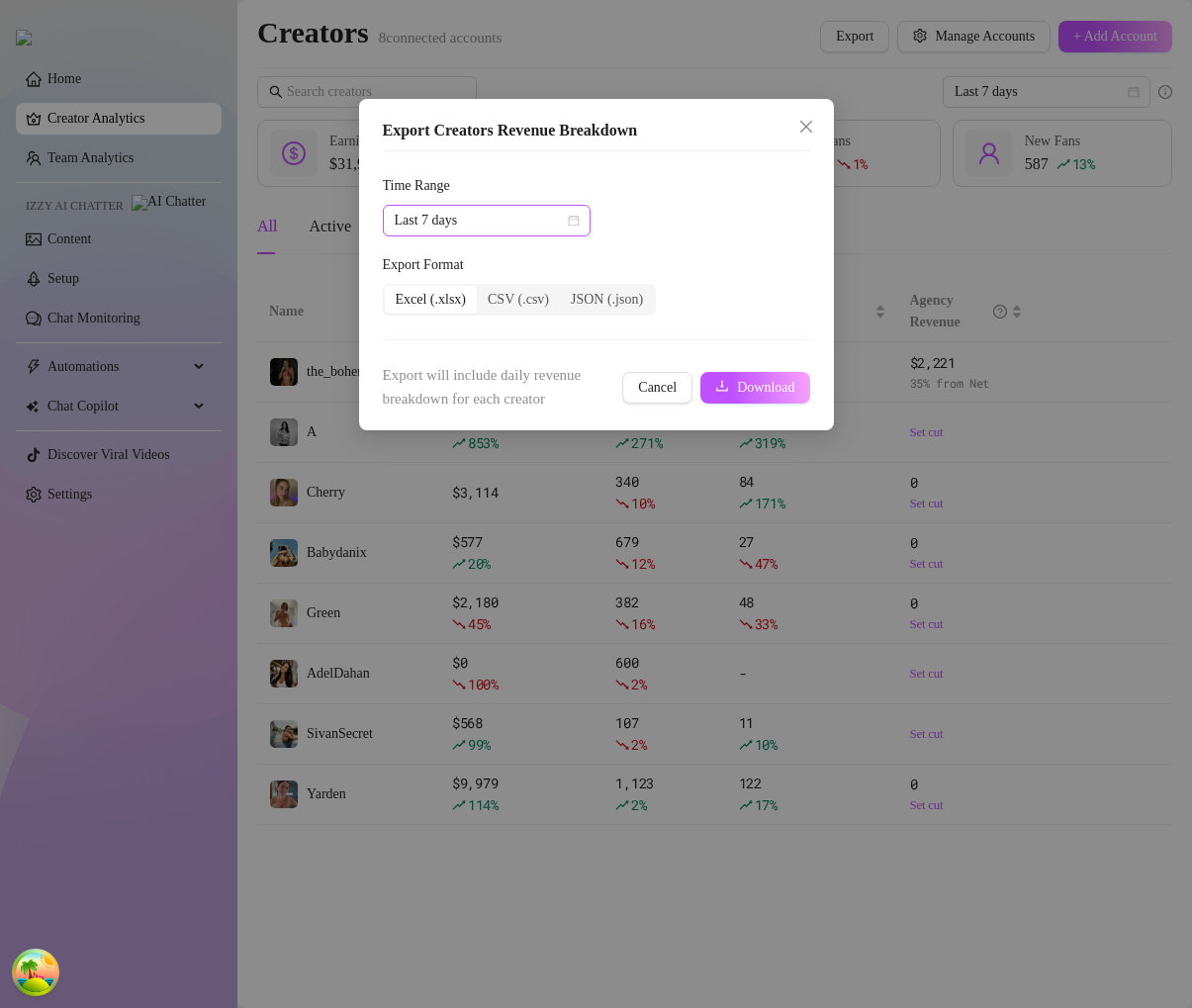 click on "Last 7 days" at bounding box center [487, 221] 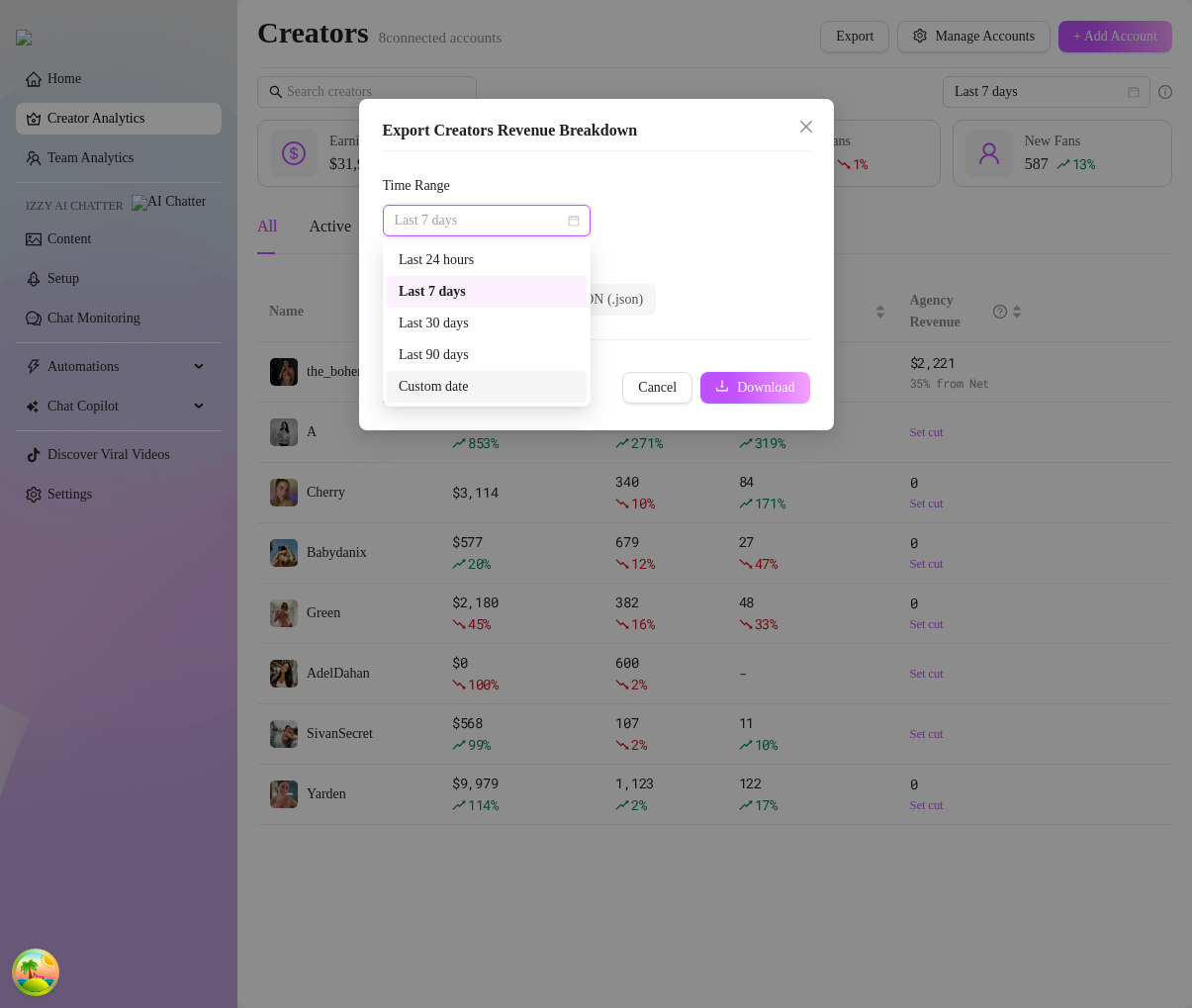 click on "Last 90 days" at bounding box center (487, 355) 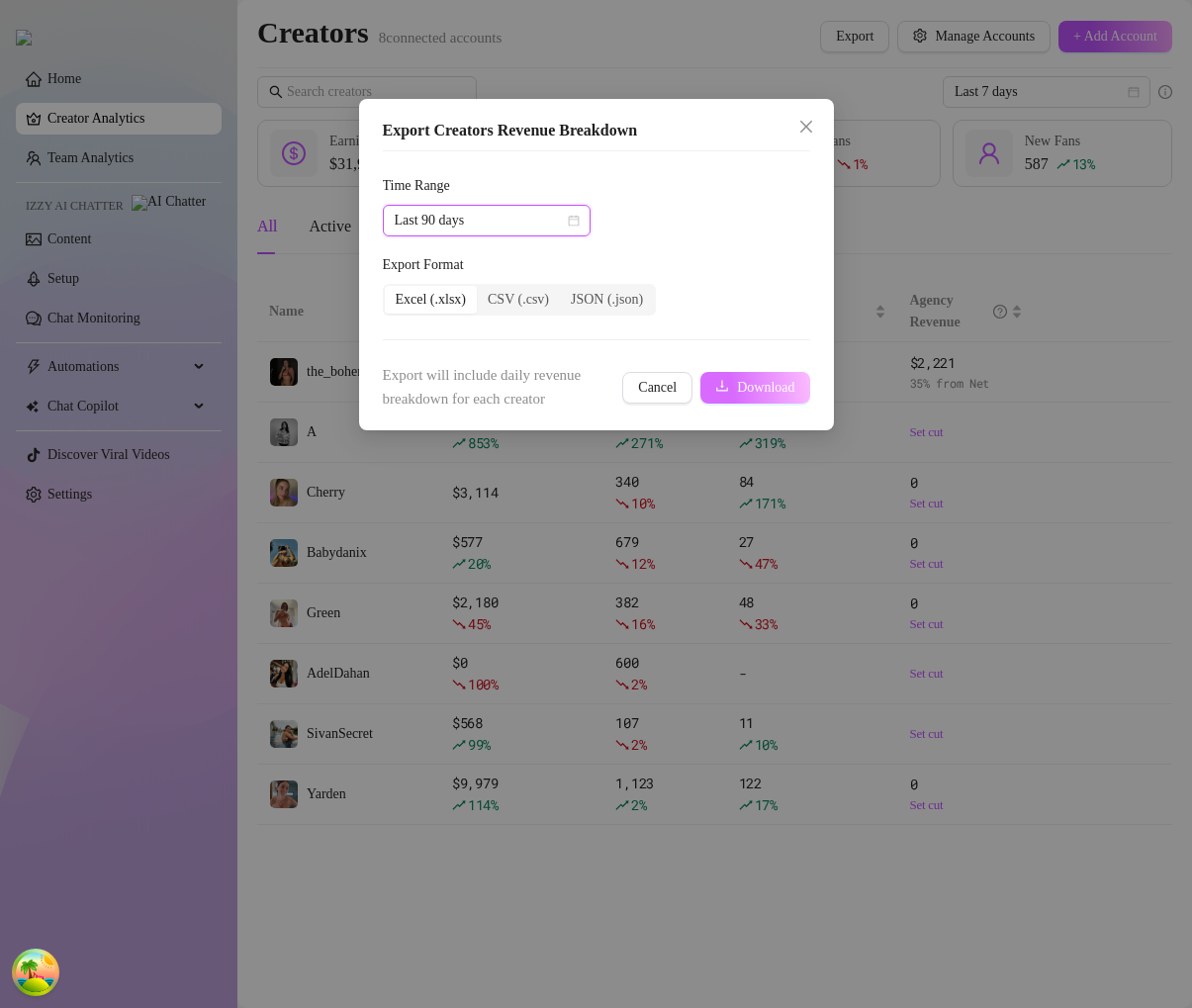 click on "Download" at bounding box center (766, 388) 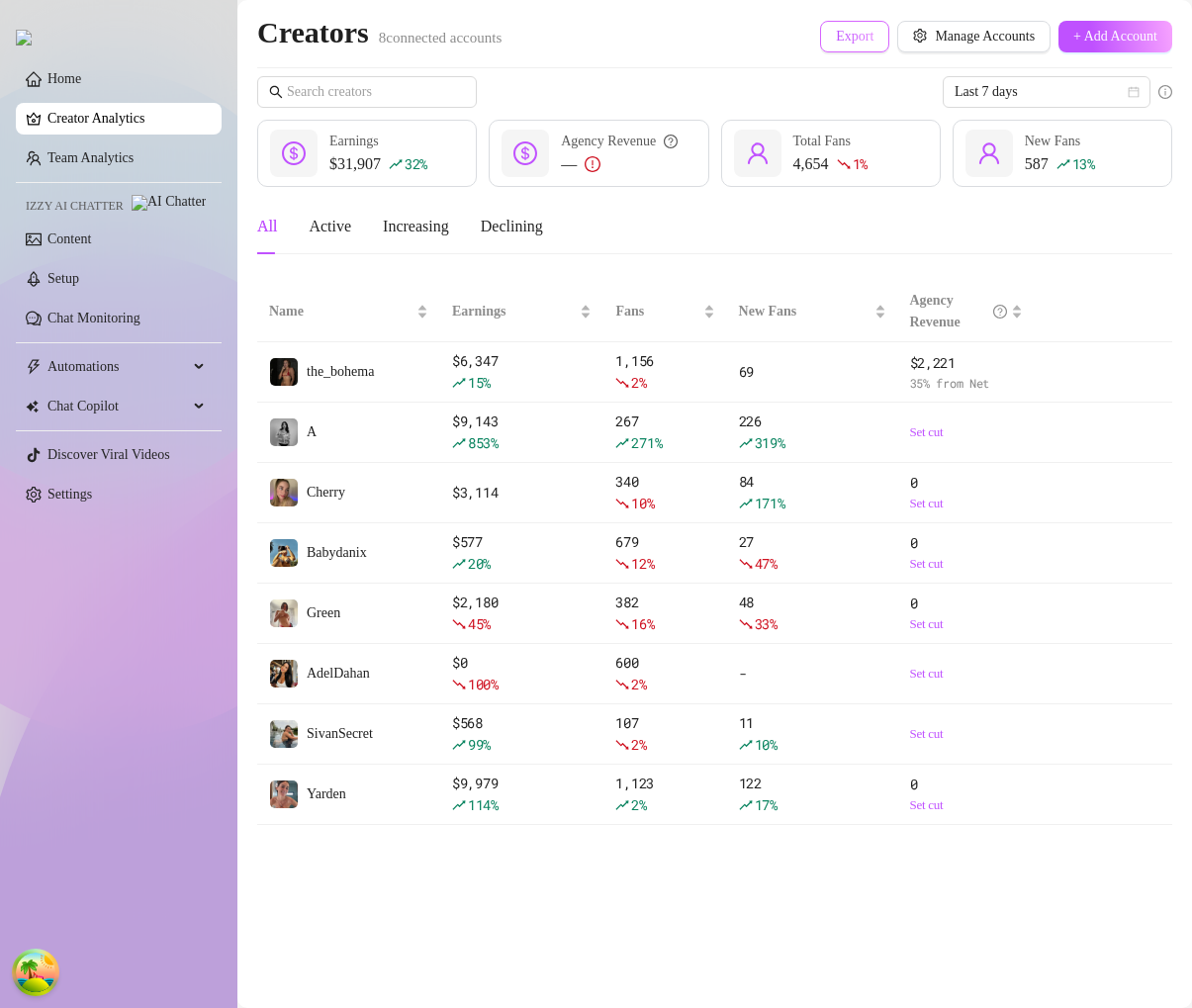 click on "Export" at bounding box center (855, 37) 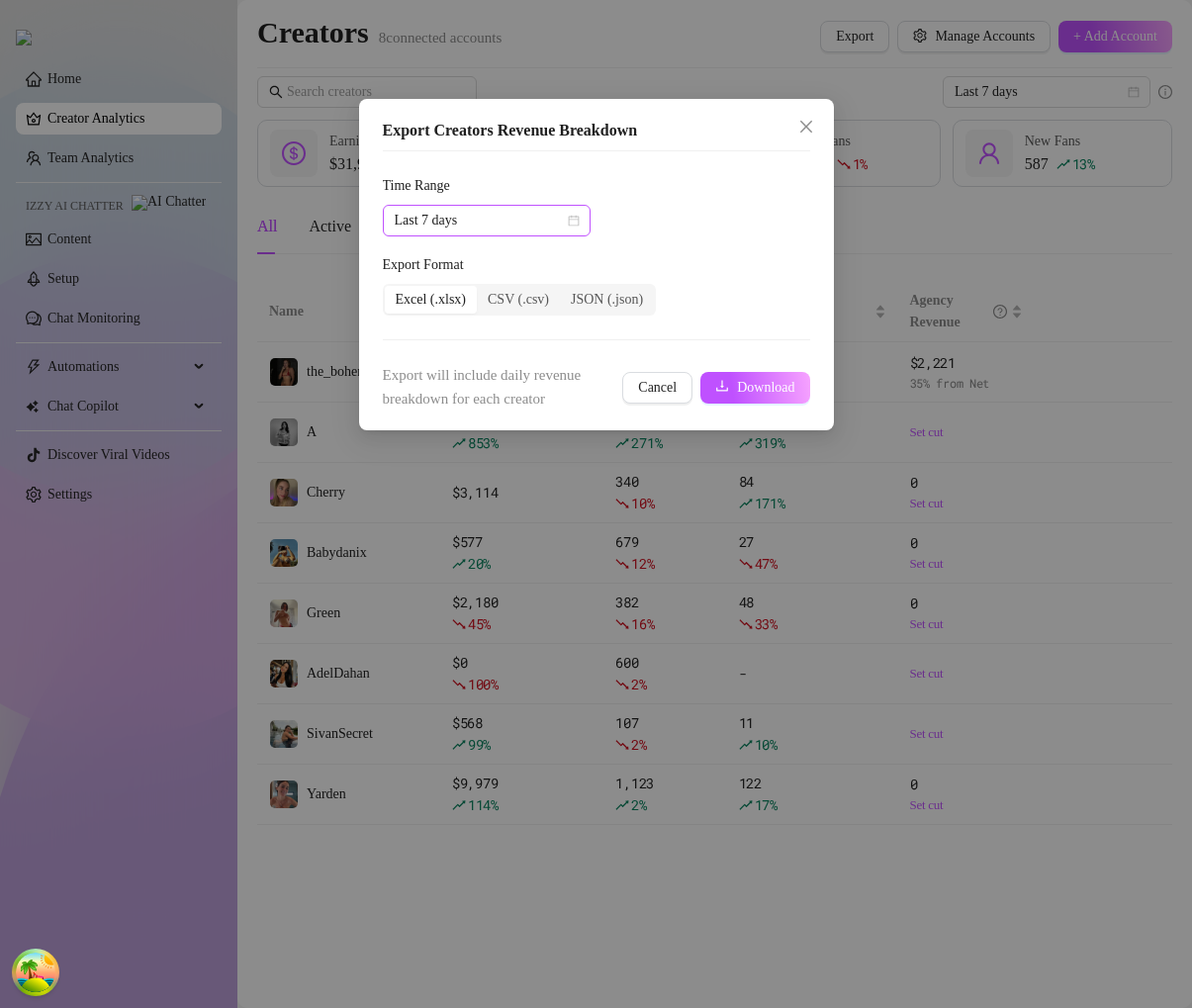 click on "Last 7 days" at bounding box center (487, 221) 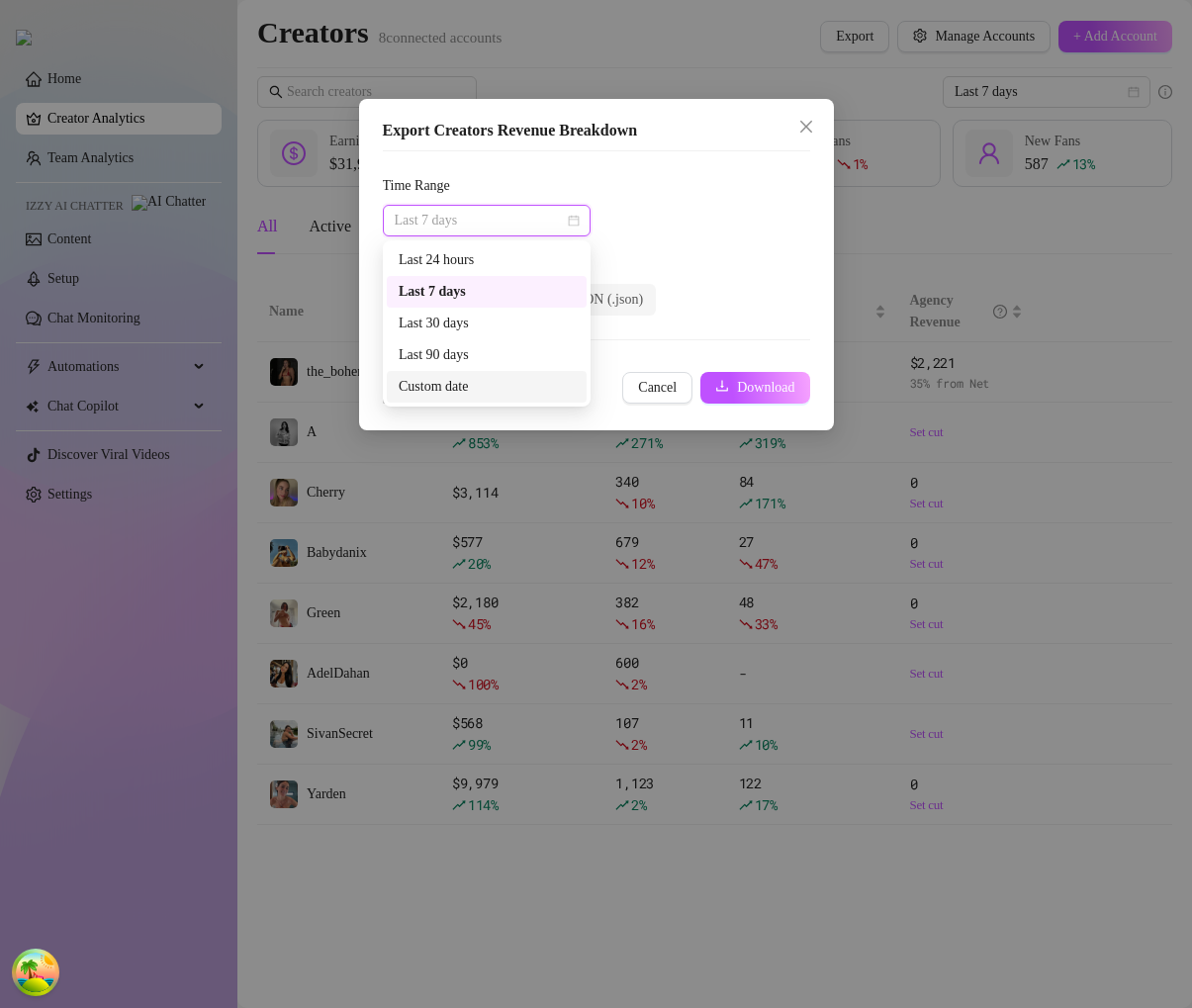 click on "Custom date" at bounding box center [487, 387] 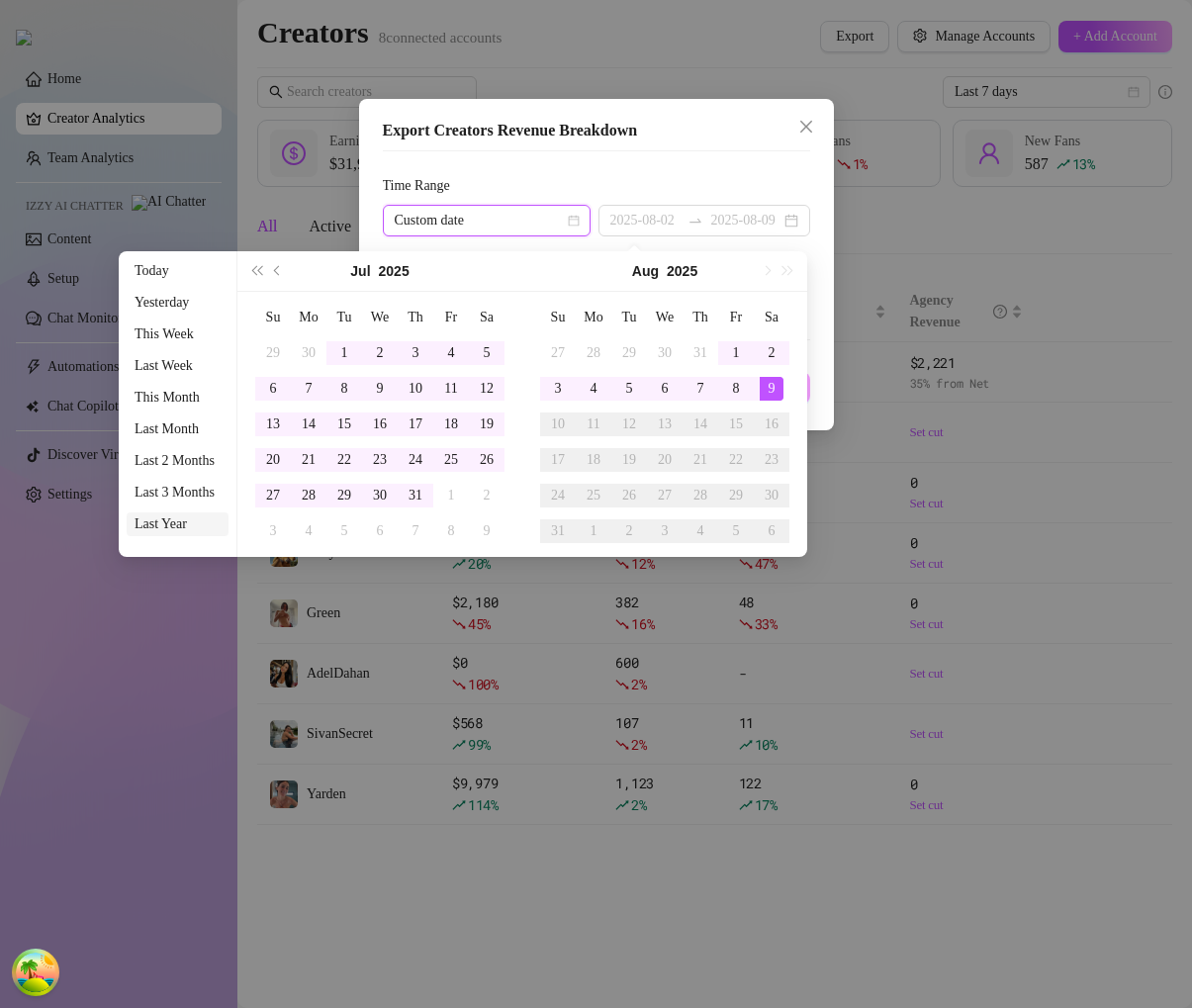 type on "2024-08-09" 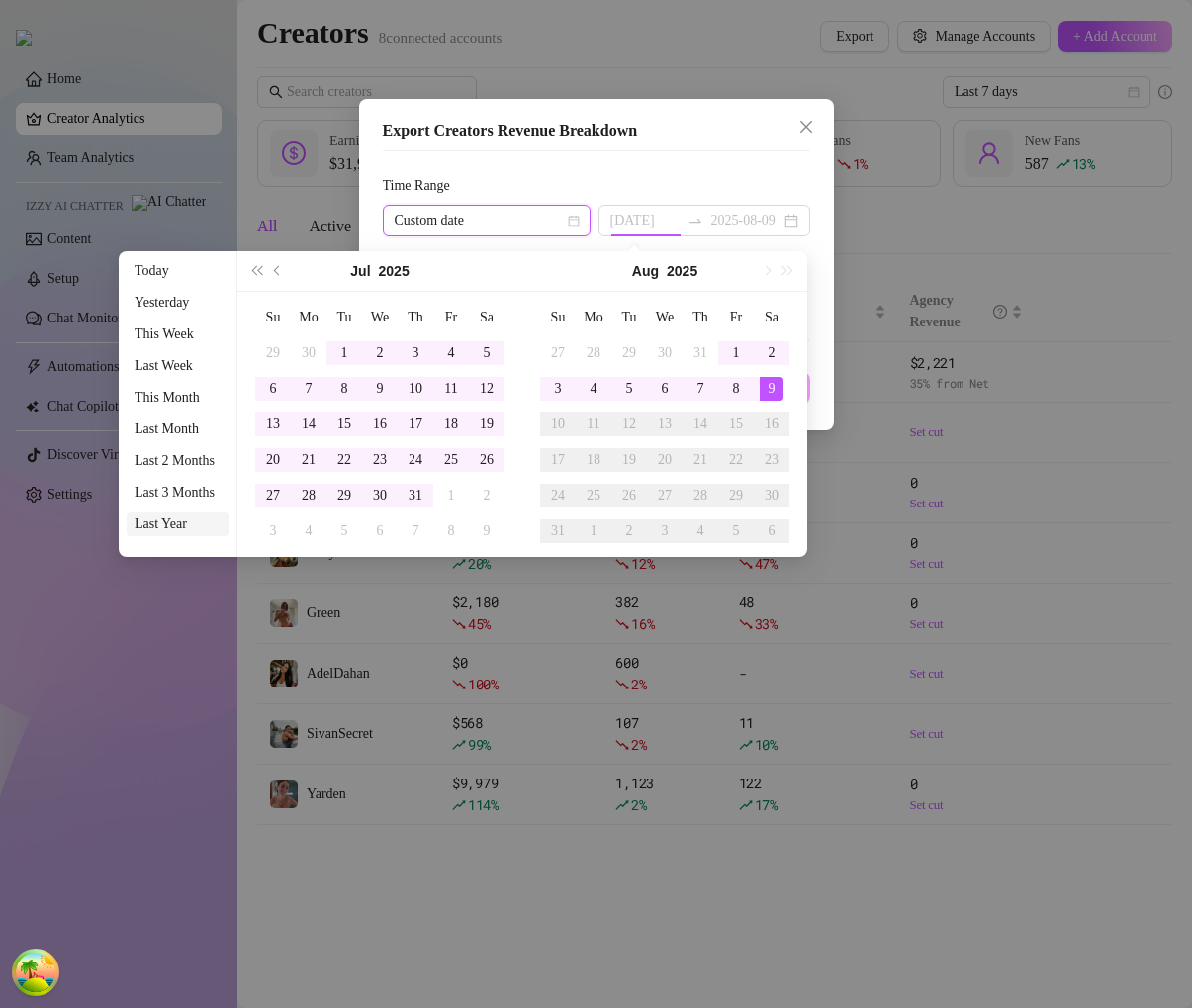 click on "Last Year" at bounding box center [177, 524] 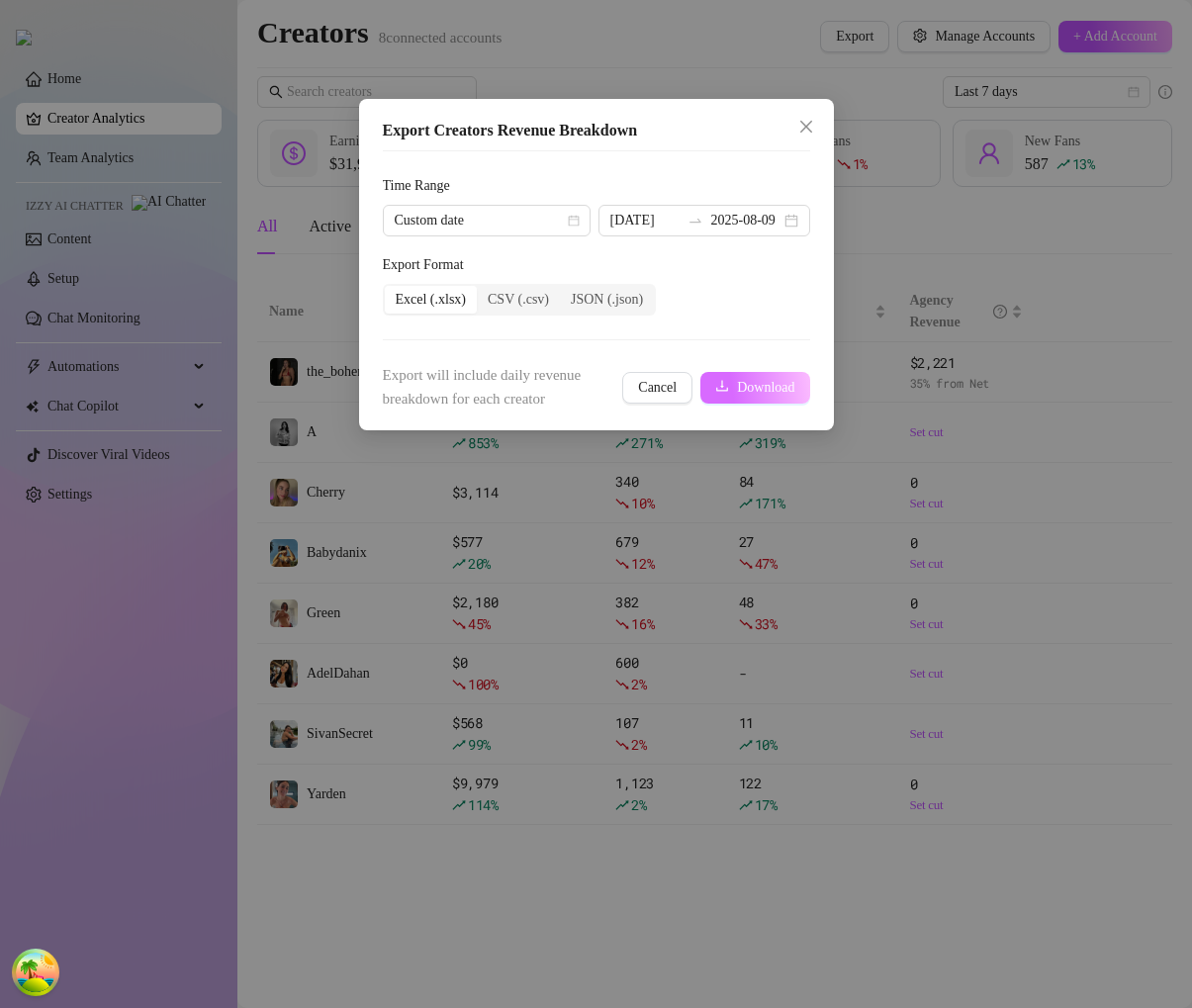 click on "Download" at bounding box center [755, 388] 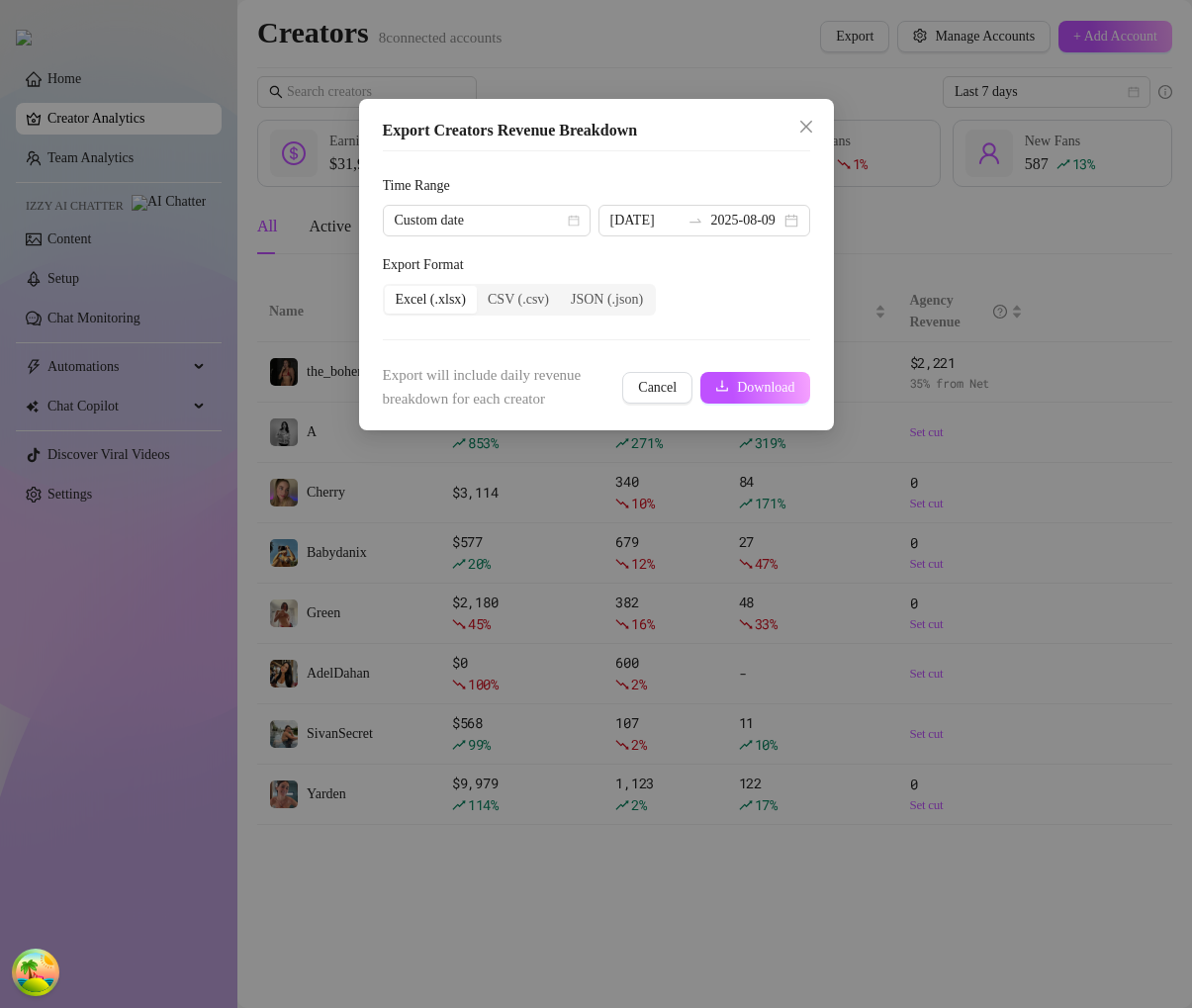 click on "Export will include daily revenue breakdown for each creator Cancel Download" at bounding box center (596, 387) 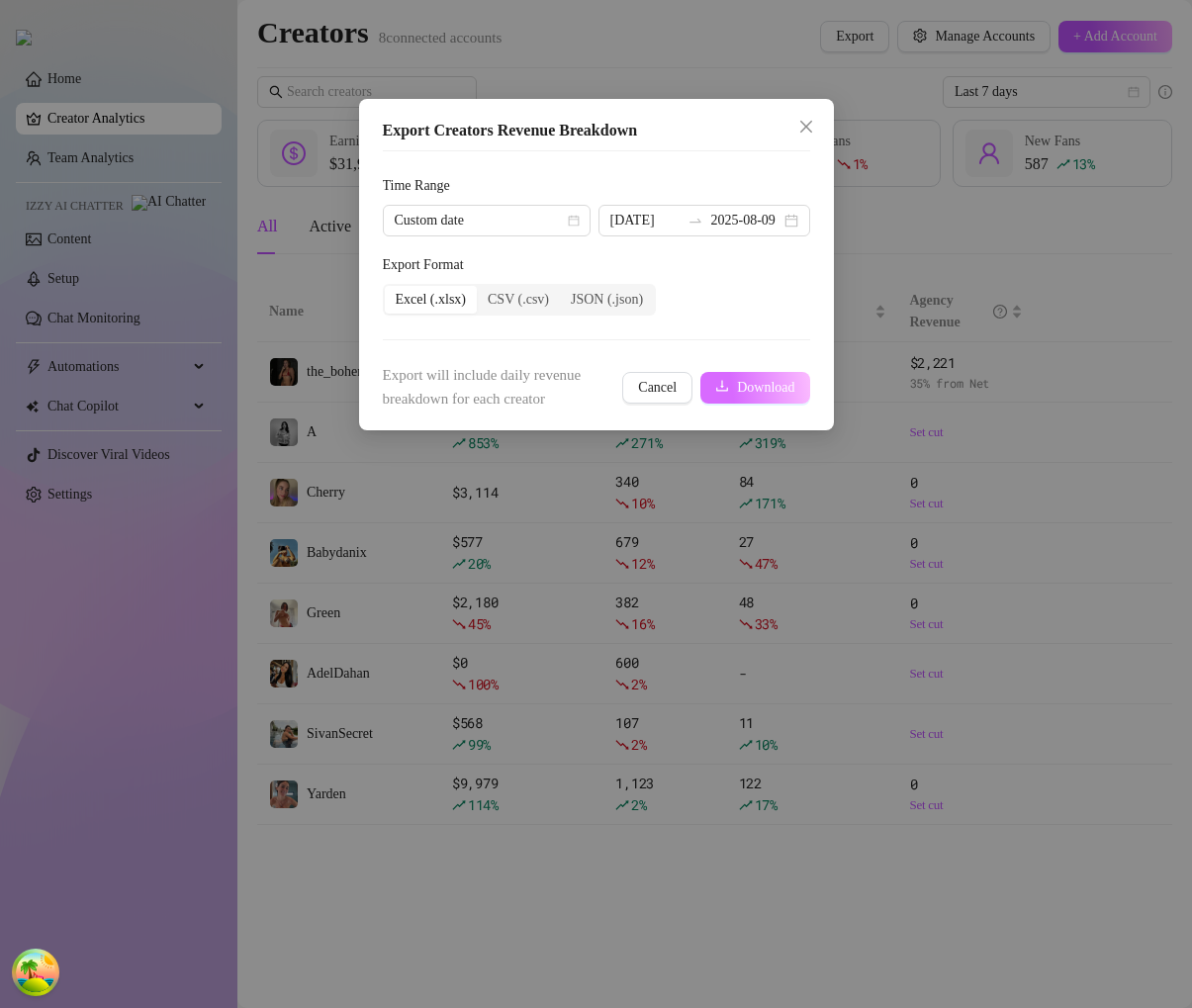click on "Download" at bounding box center [755, 388] 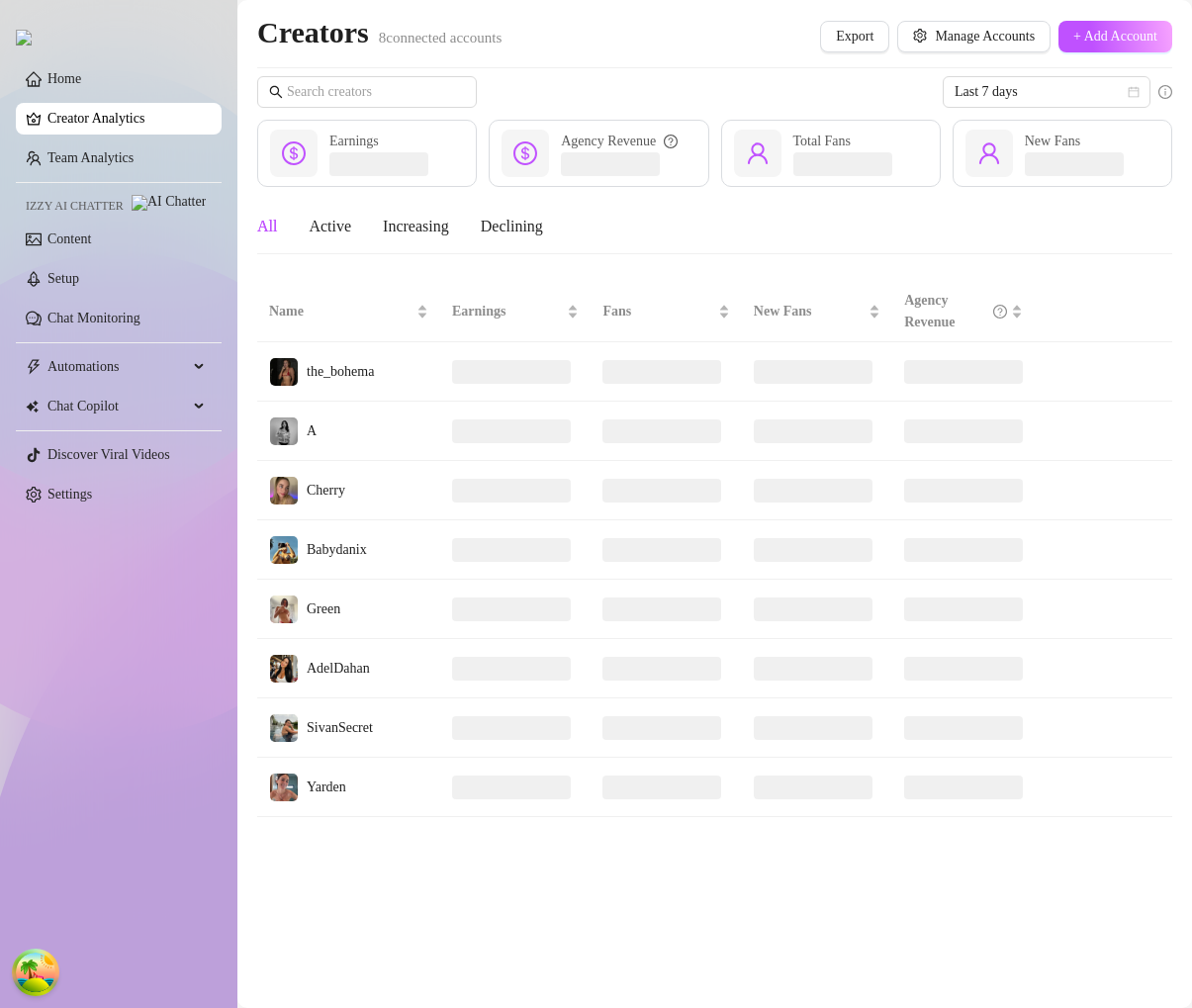 scroll, scrollTop: 0, scrollLeft: 0, axis: both 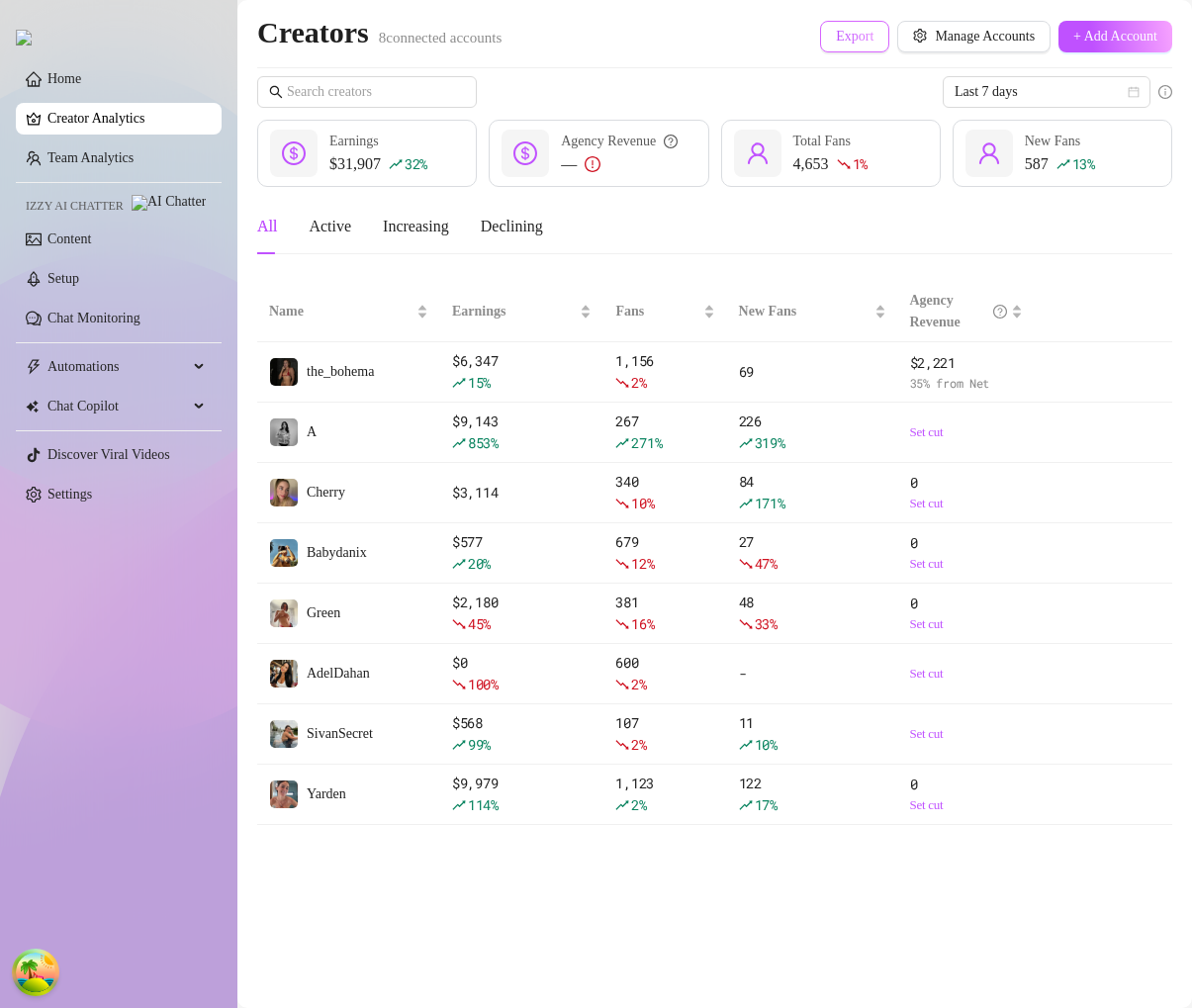 click on "Export" at bounding box center [855, 37] 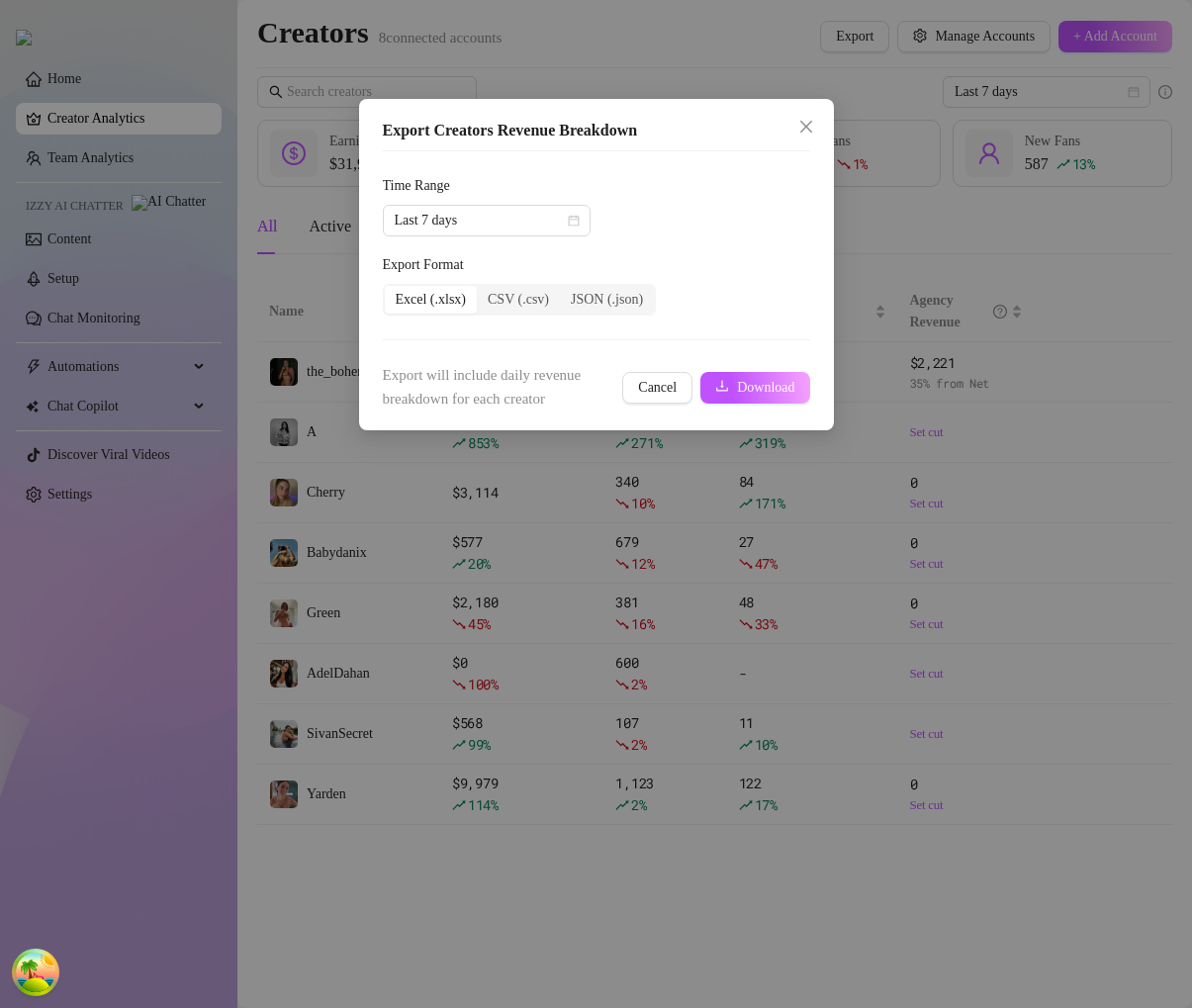 click on "Export Creators Revenue Breakdown Time Range Last 7 days Export Format Excel (.xlsx) CSV (.csv) JSON (.json) Export will include daily revenue breakdown for each creator Cancel Download" at bounding box center [596, 504] 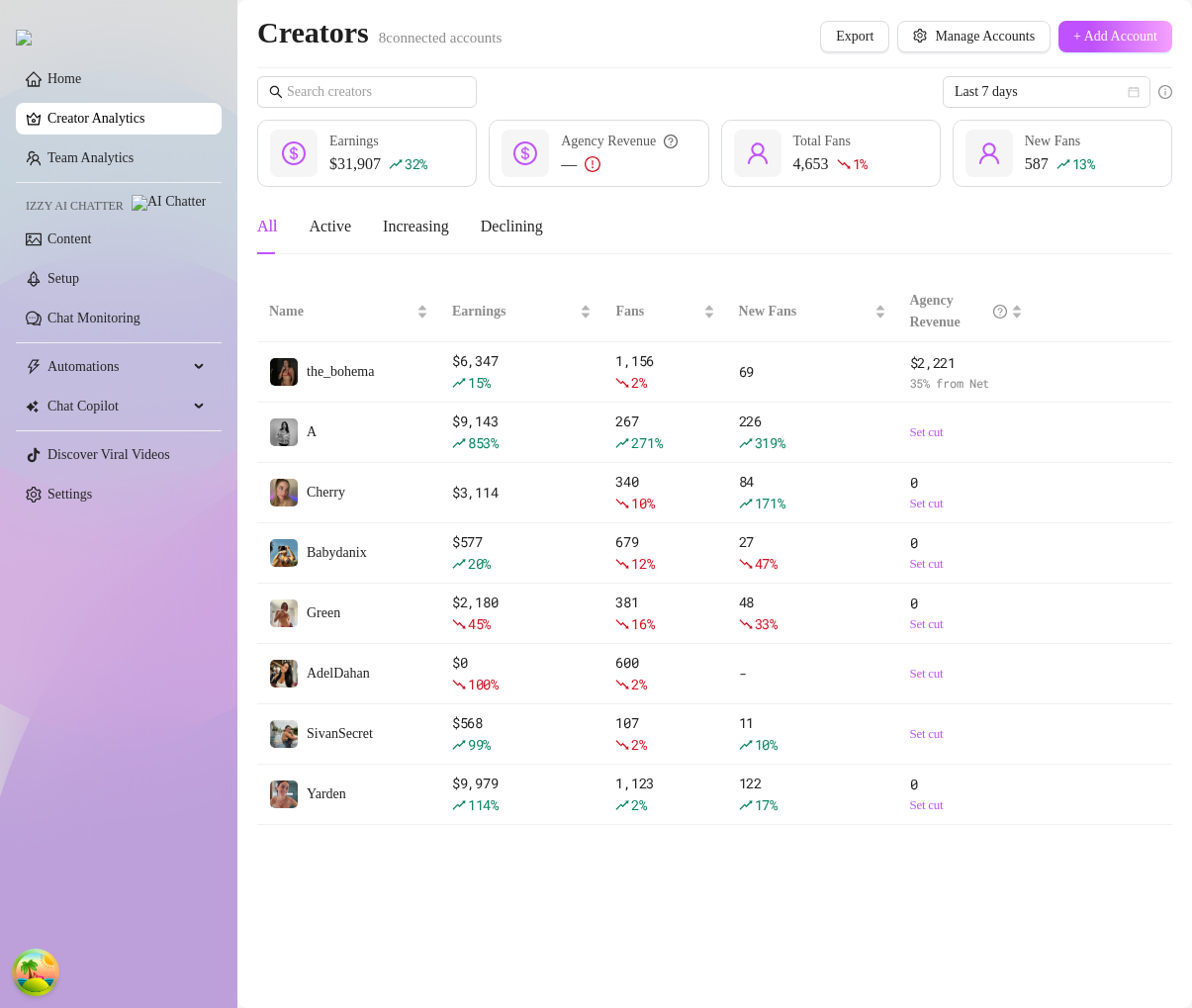 click on "Home Creator Analytics   Team Analytics Izzy AI Chatter Content Setup Chat Monitoring Automations Chat Copilot Discover Viral Videos Settings" at bounding box center [119, 287] 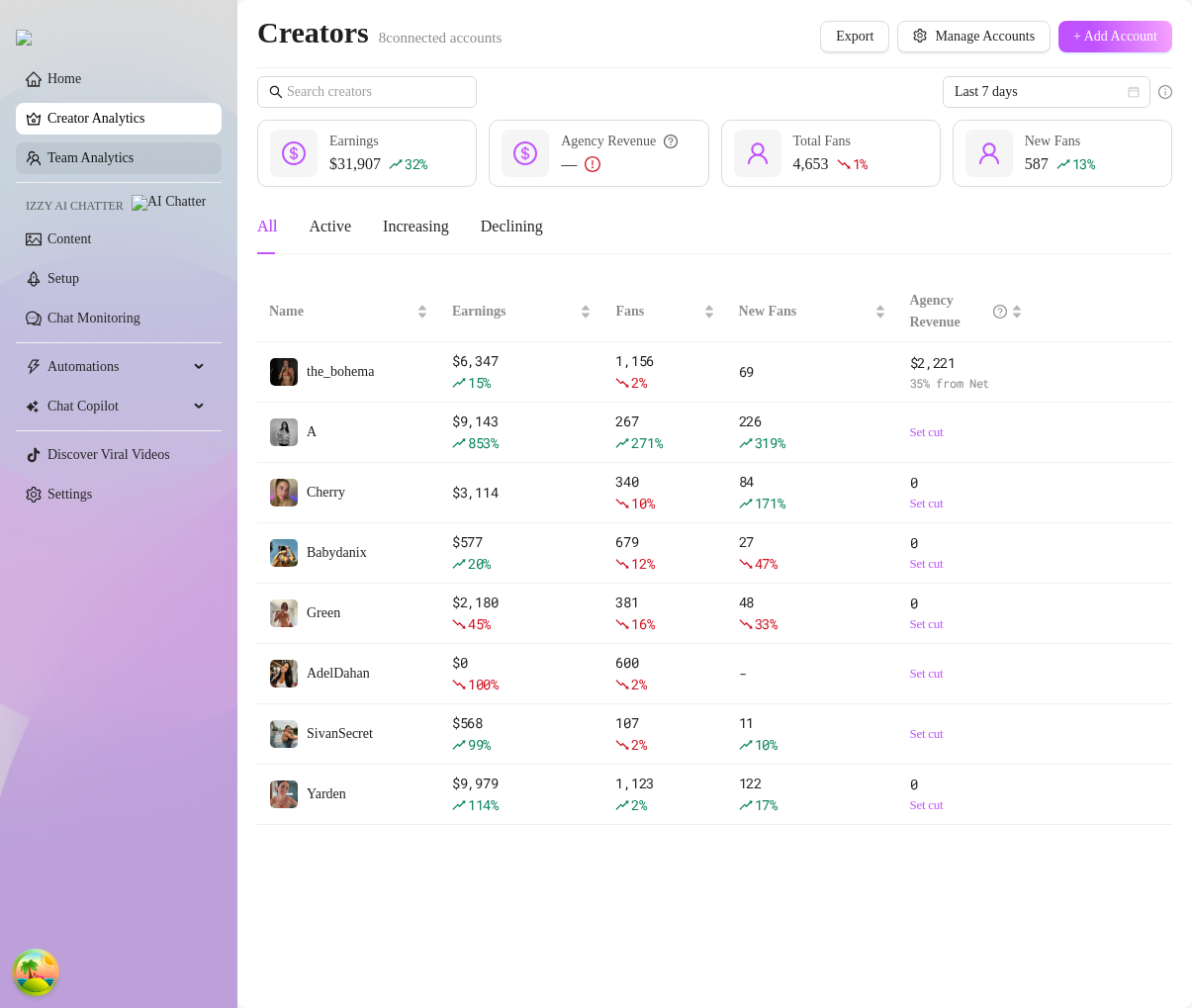 click on "Team Analytics" at bounding box center (90, 157) 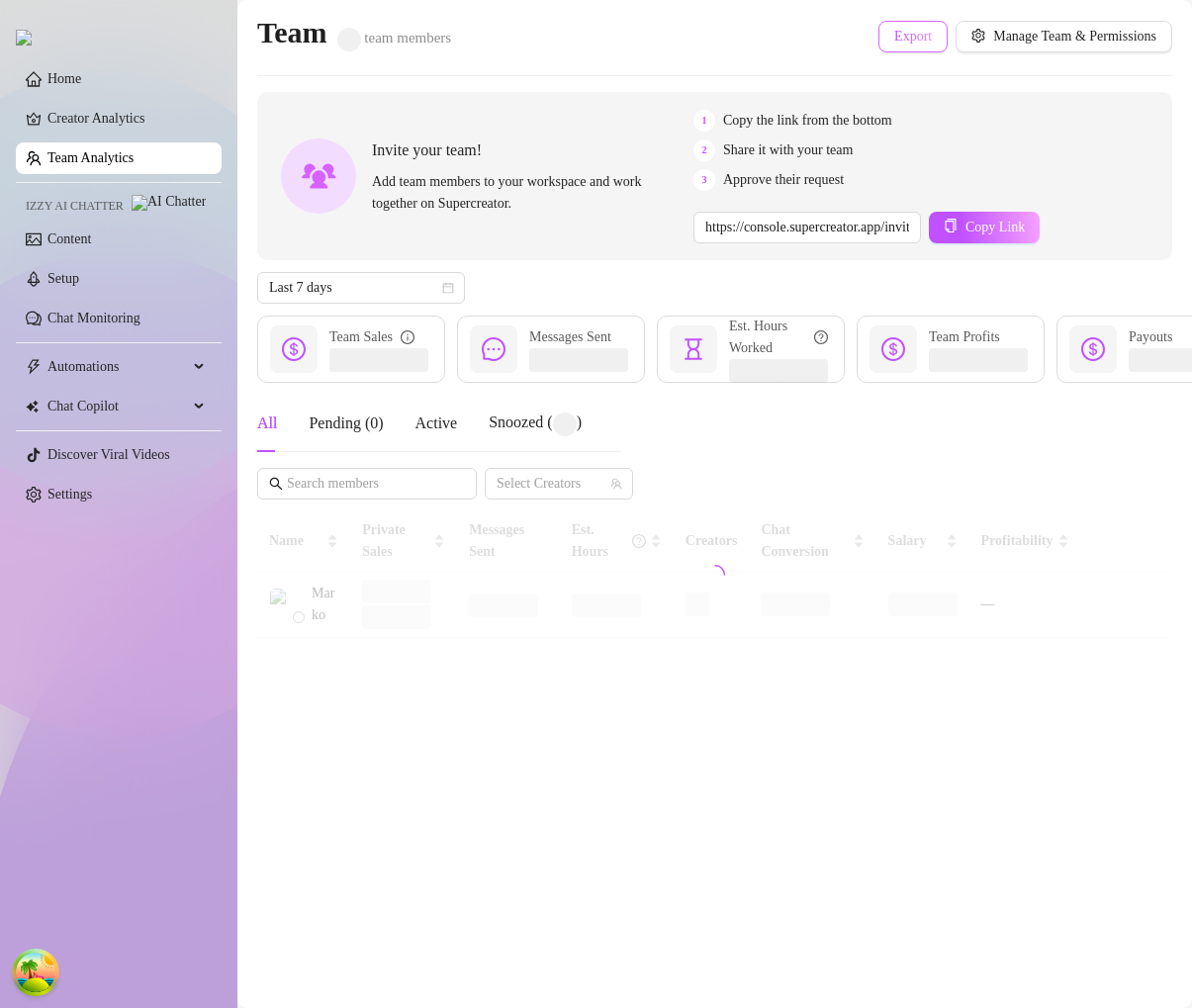 click on "Export" at bounding box center [913, 37] 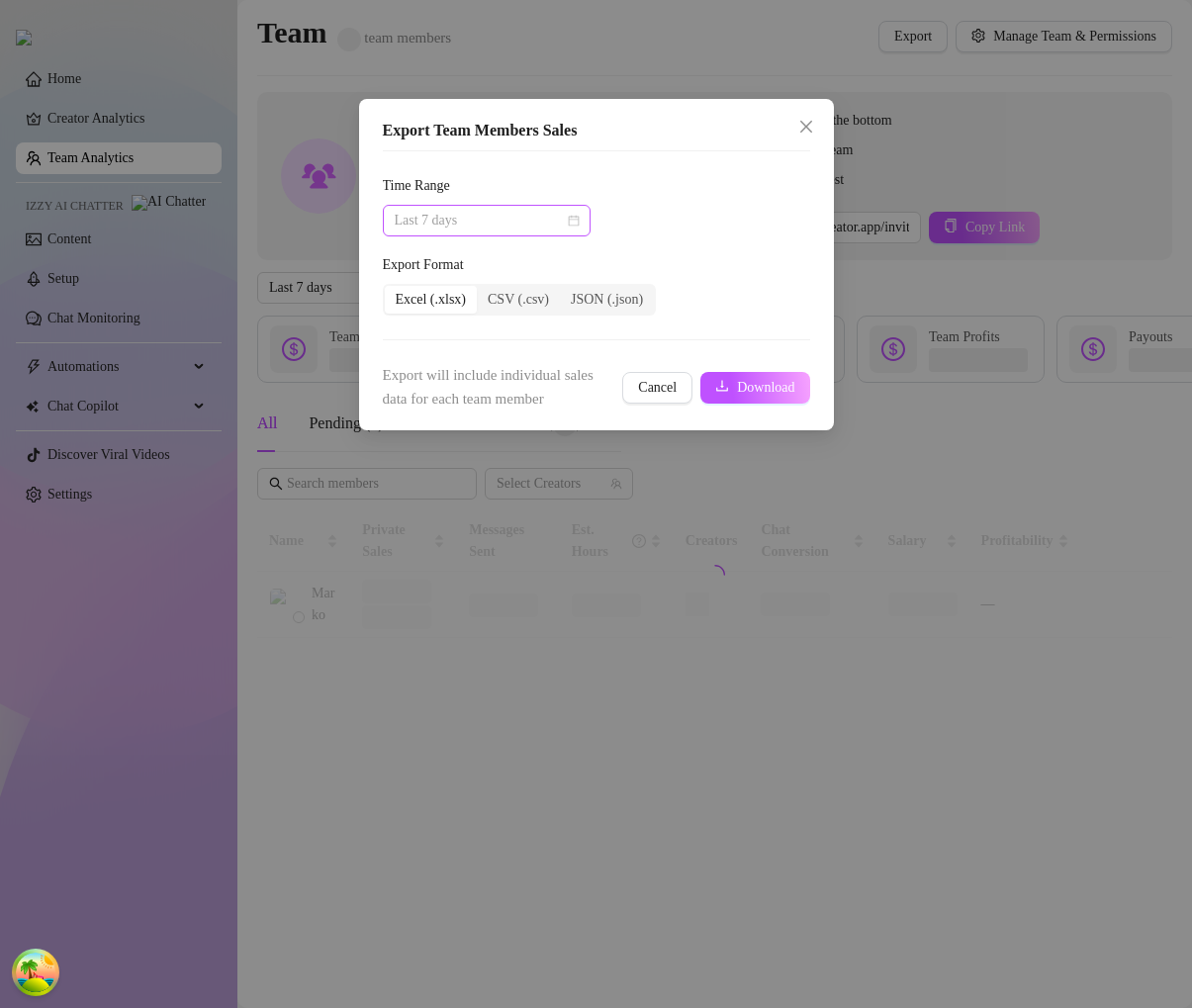 click on "Last 7 days" at bounding box center [487, 221] 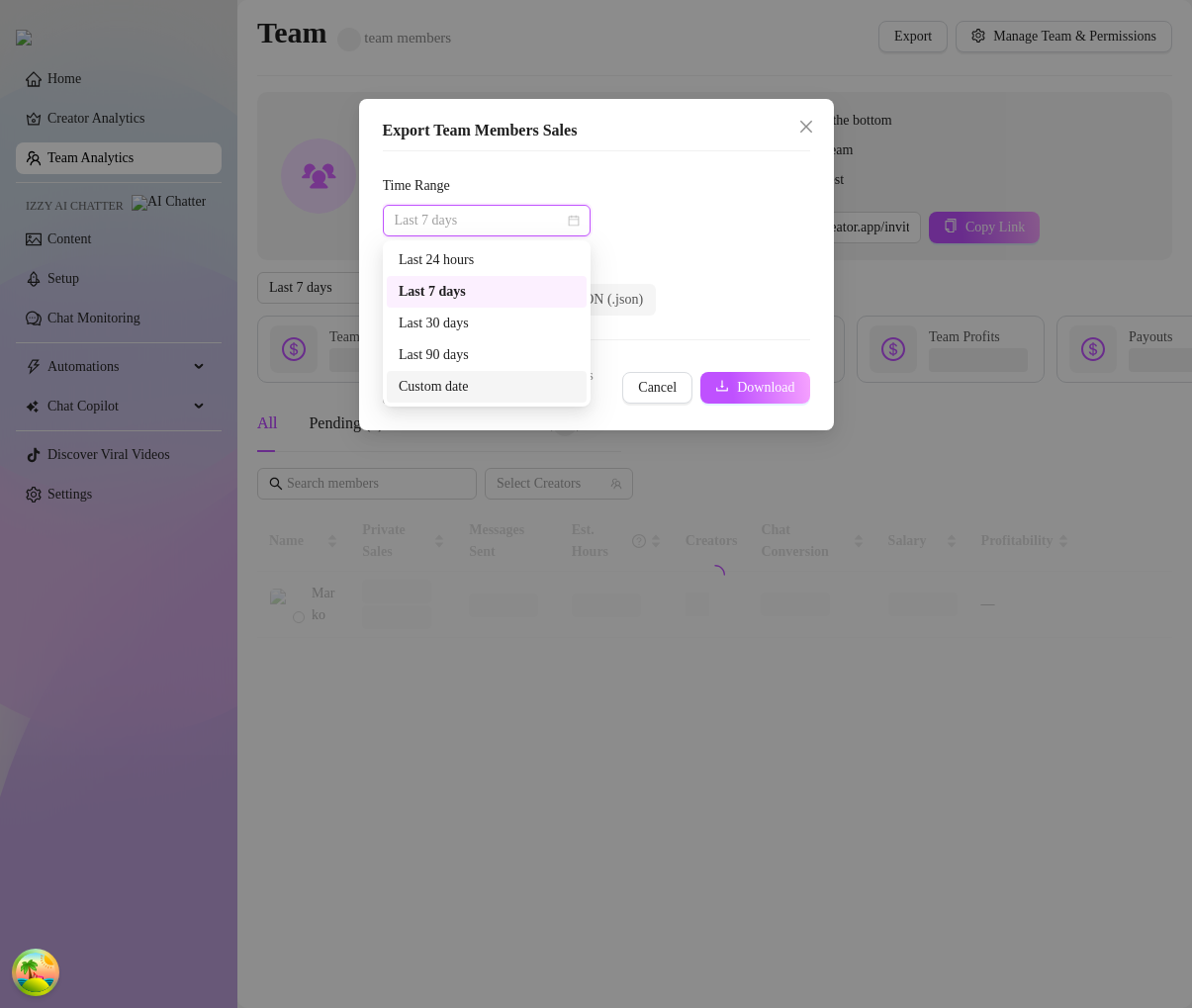 click on "Custom date" at bounding box center (487, 387) 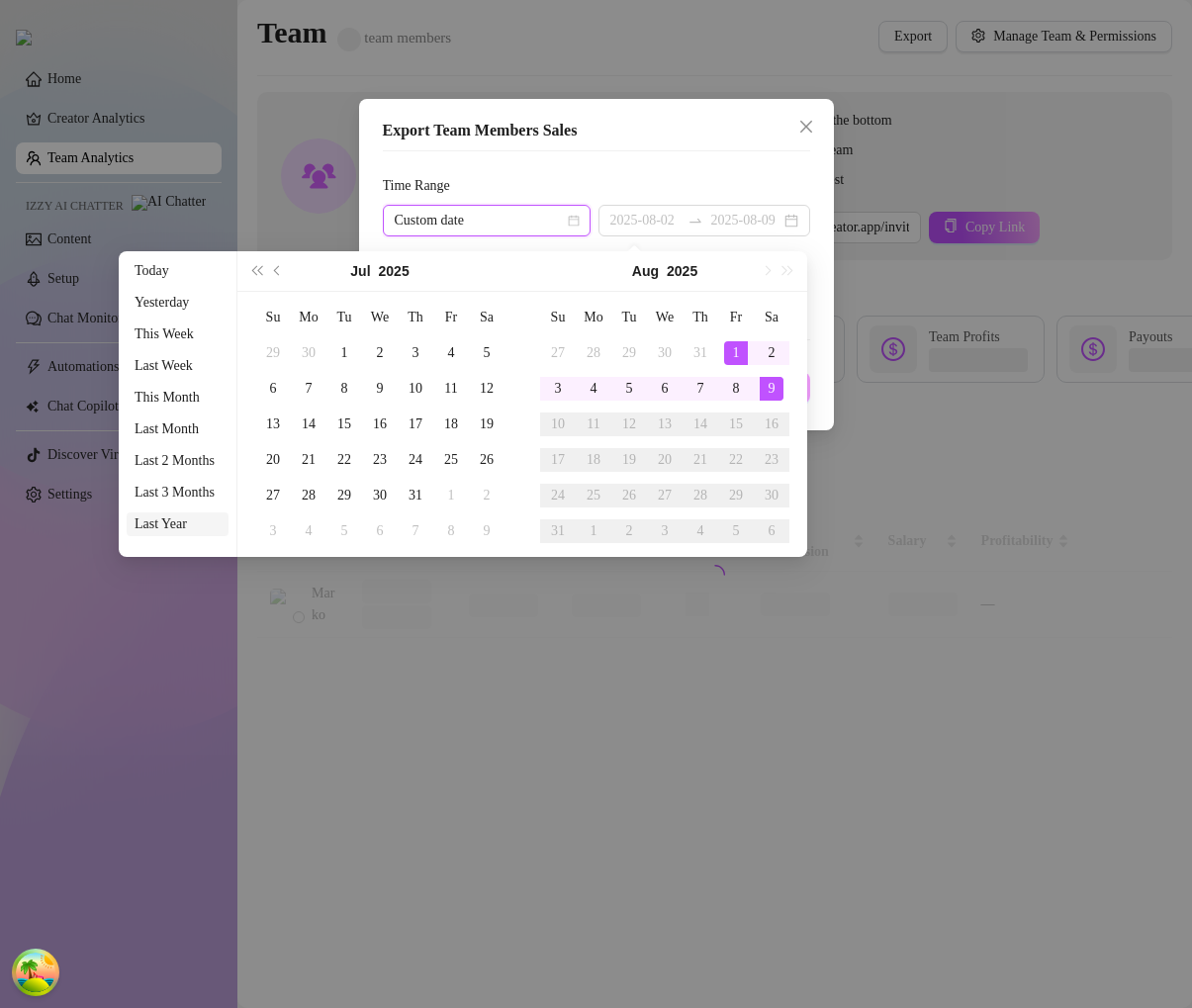 type on "2024-08-09" 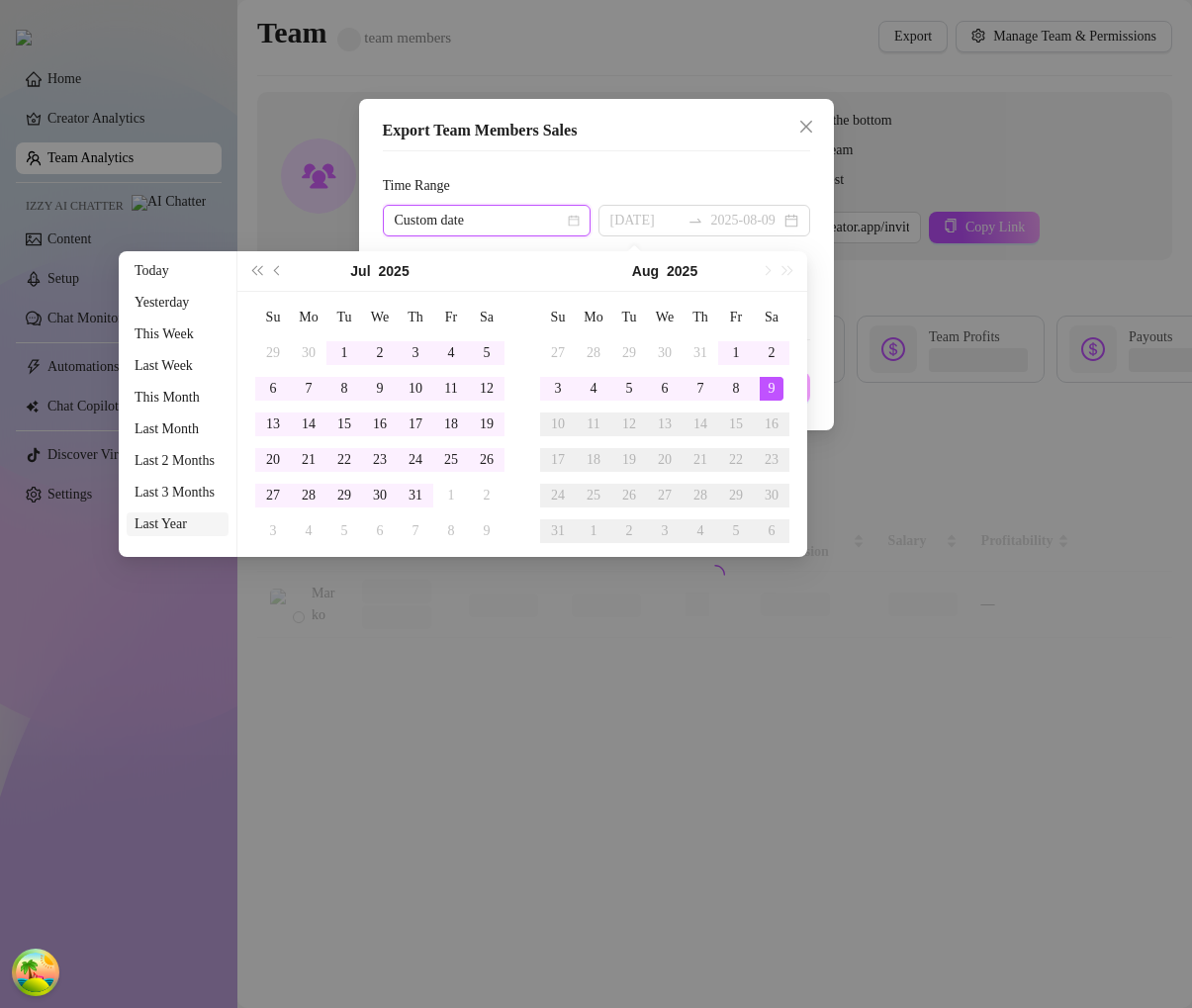 click on "Last Year" at bounding box center [177, 524] 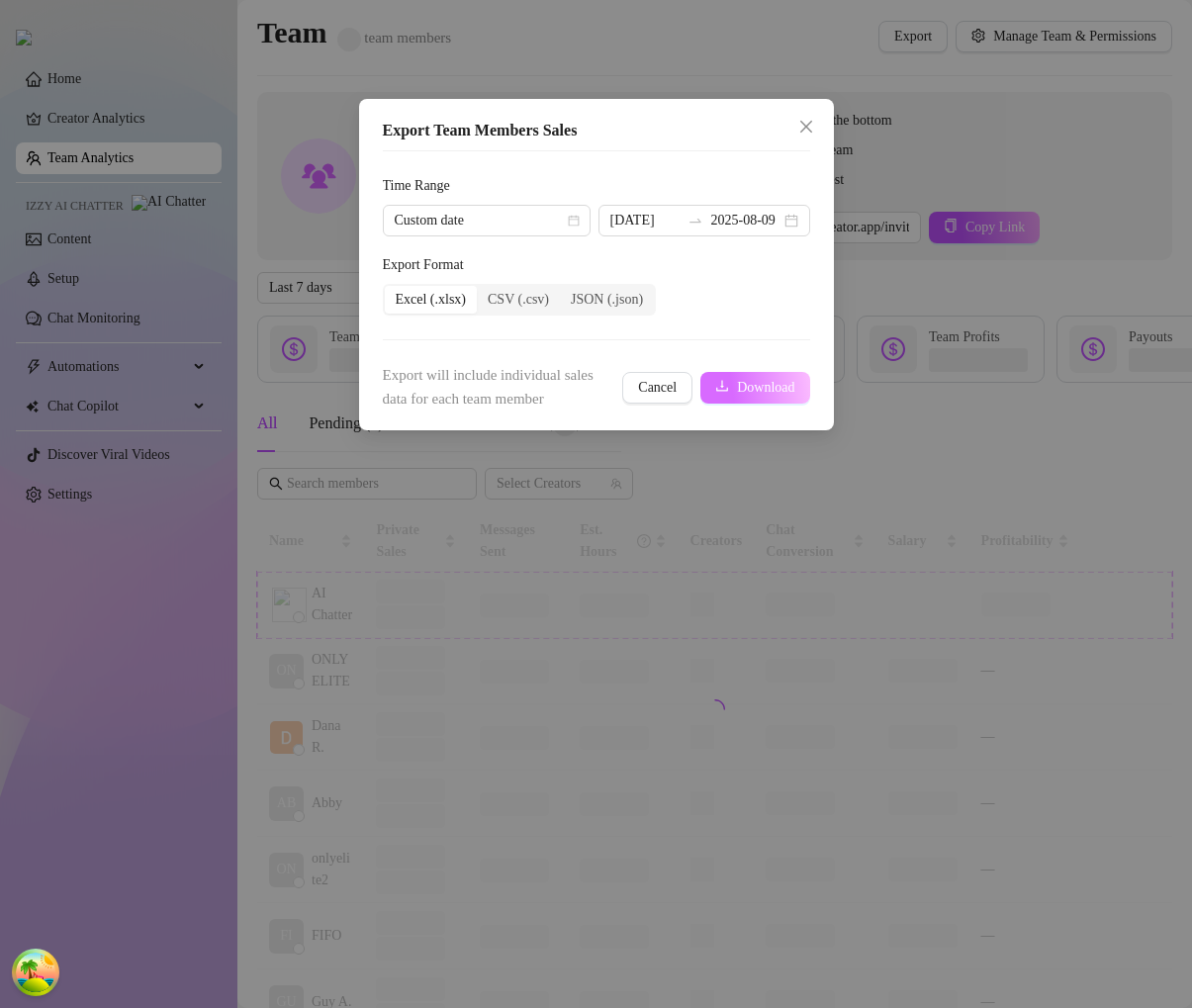 click on "Download" at bounding box center (755, 388) 